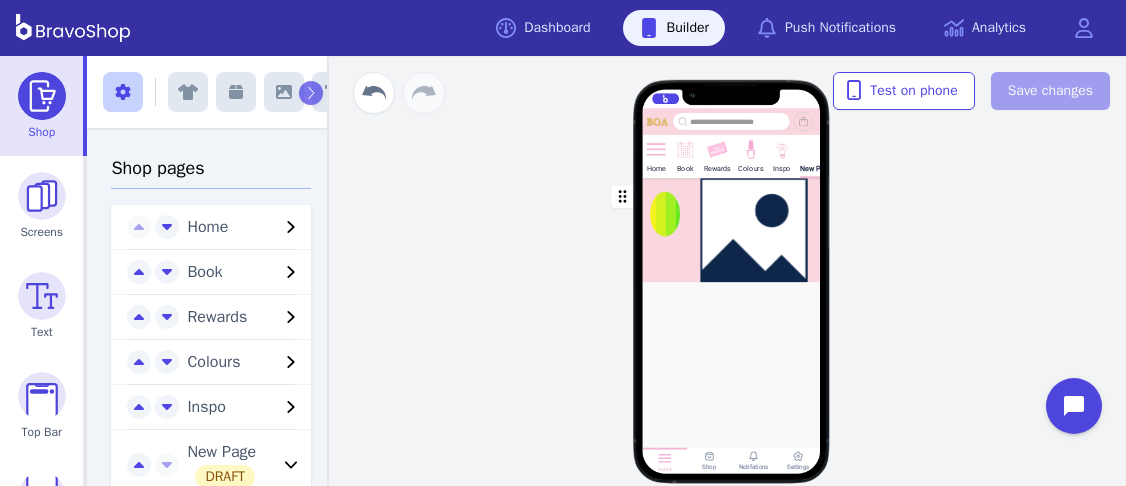 scroll, scrollTop: 0, scrollLeft: 0, axis: both 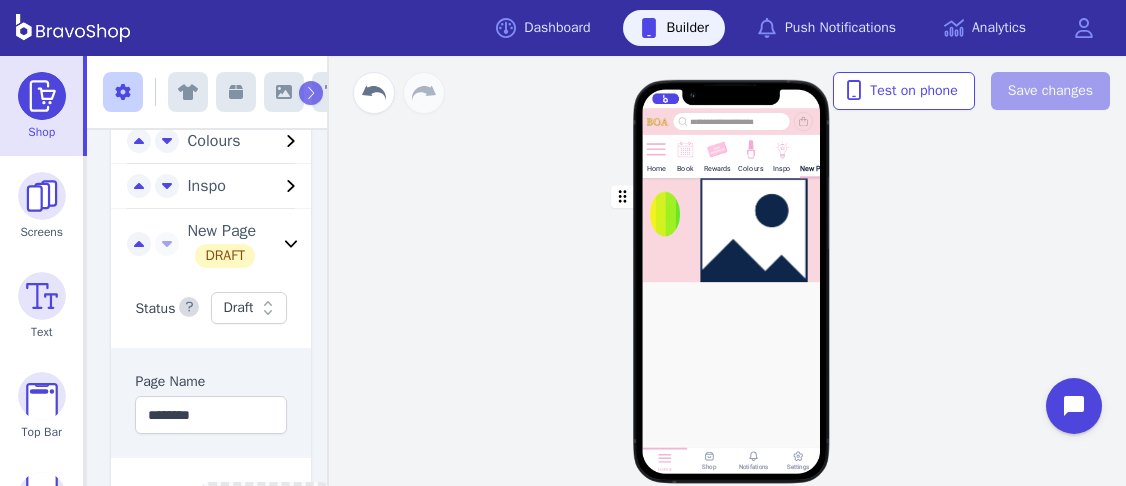 click at bounding box center [732, 230] 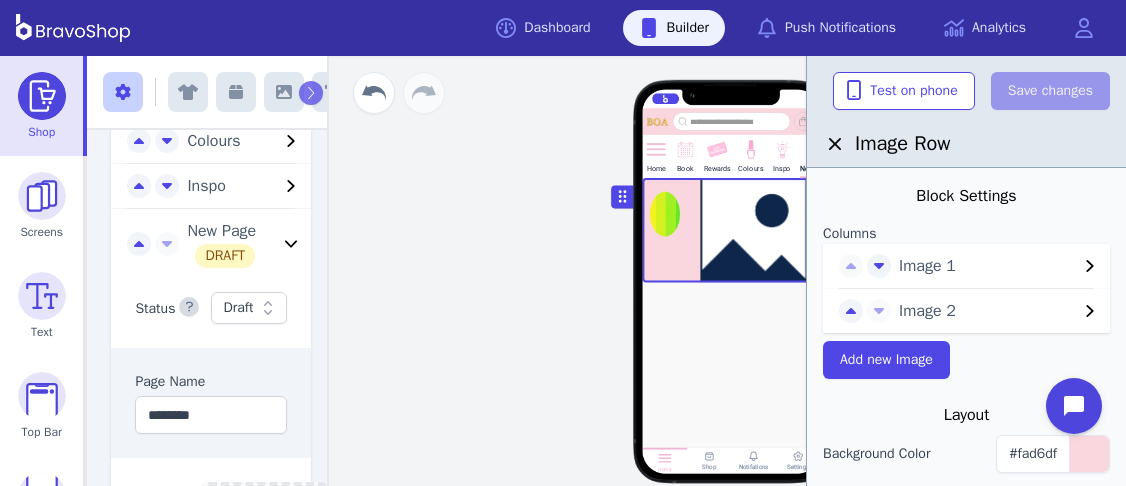 click on "Image 1" at bounding box center (988, 266) 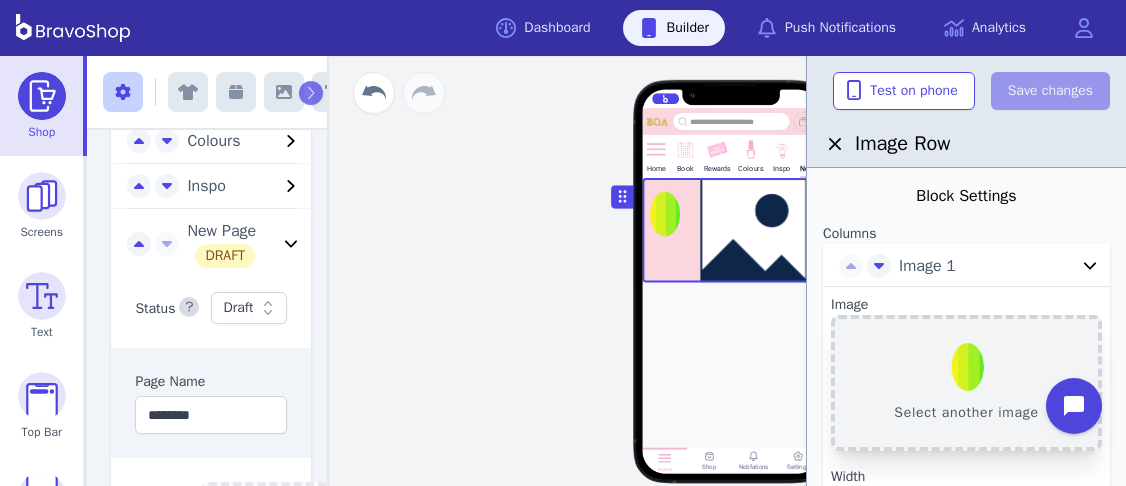 click on "Select another image" at bounding box center (966, 383) 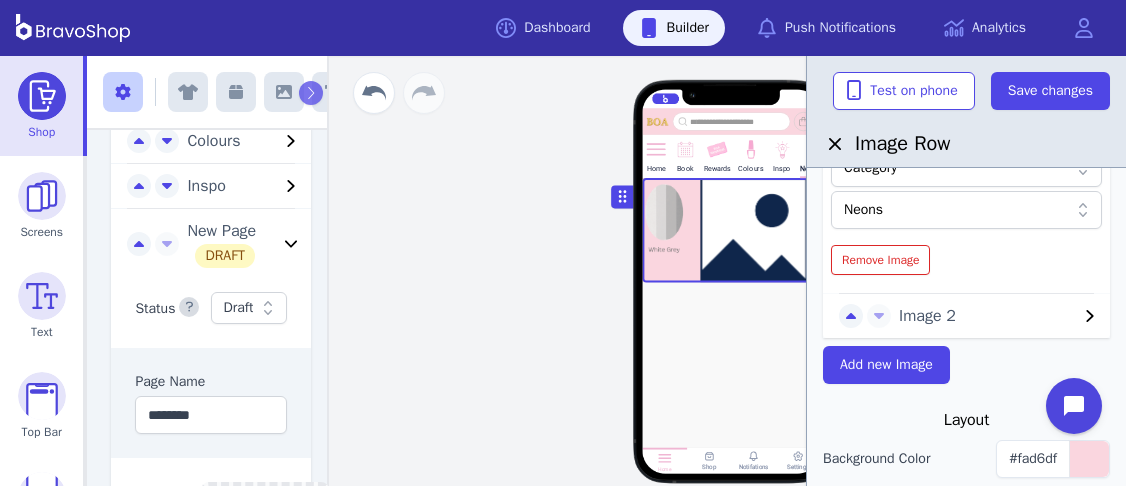 scroll, scrollTop: 433, scrollLeft: 0, axis: vertical 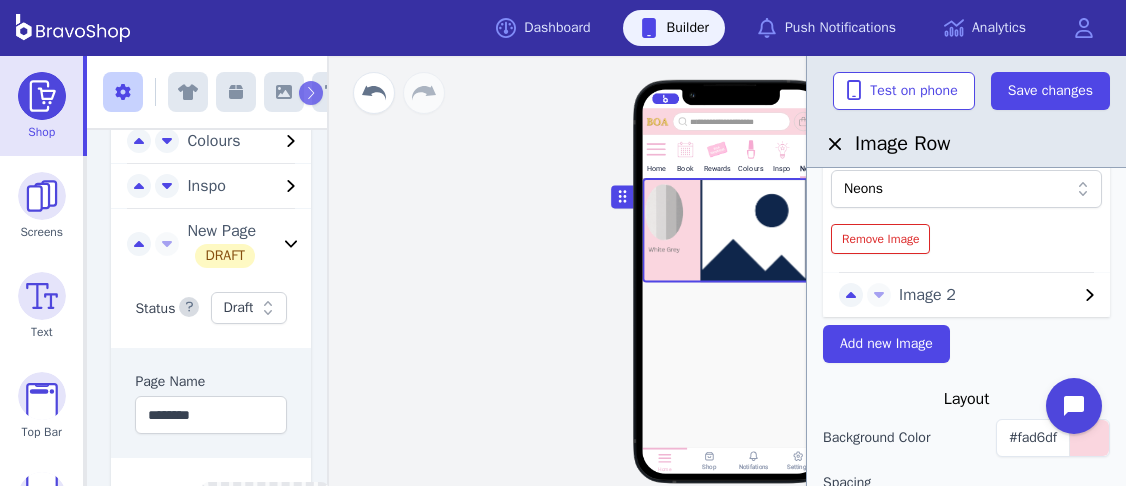 click on "Image 2" at bounding box center [988, 295] 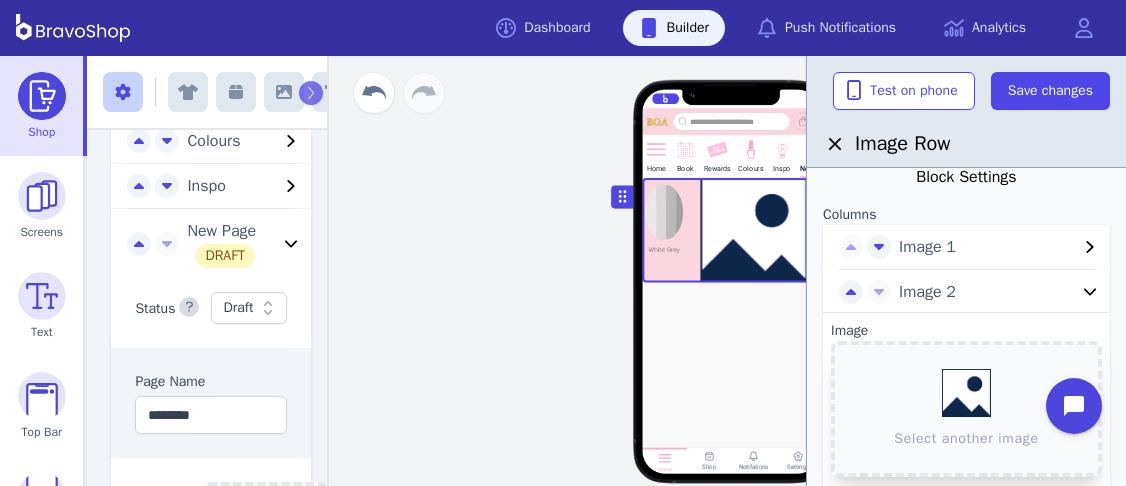 scroll, scrollTop: 23, scrollLeft: 0, axis: vertical 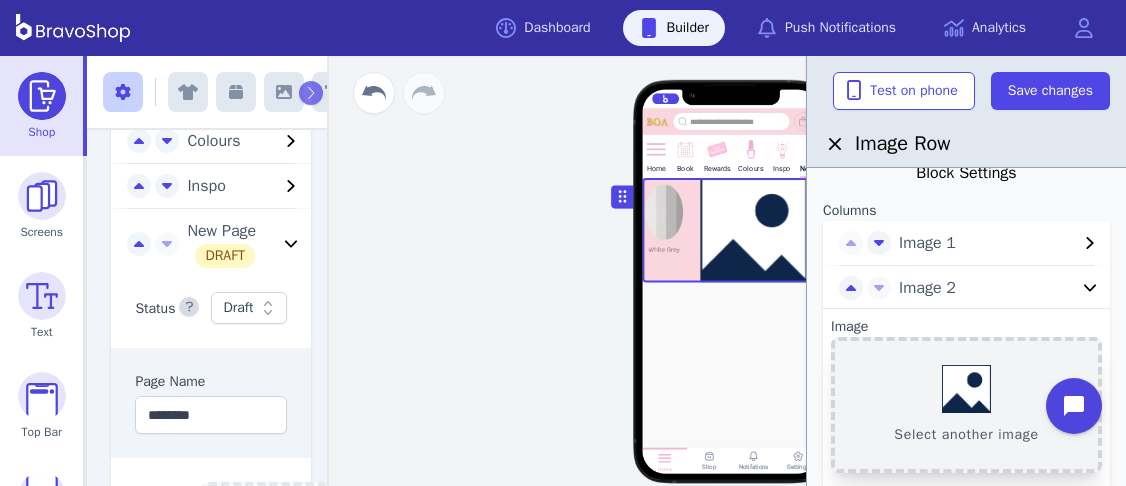 click on "Select another image" at bounding box center [966, 405] 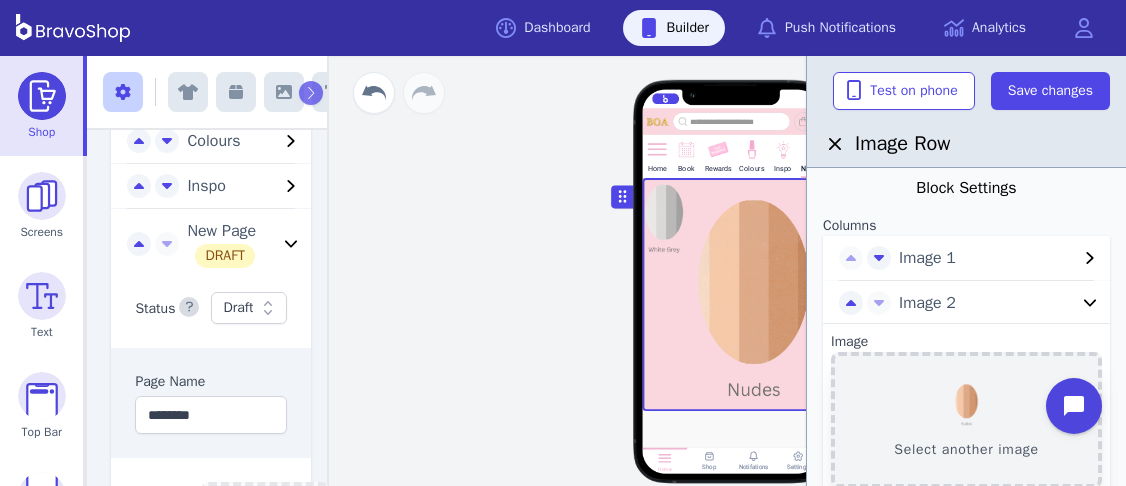 scroll, scrollTop: 13, scrollLeft: 0, axis: vertical 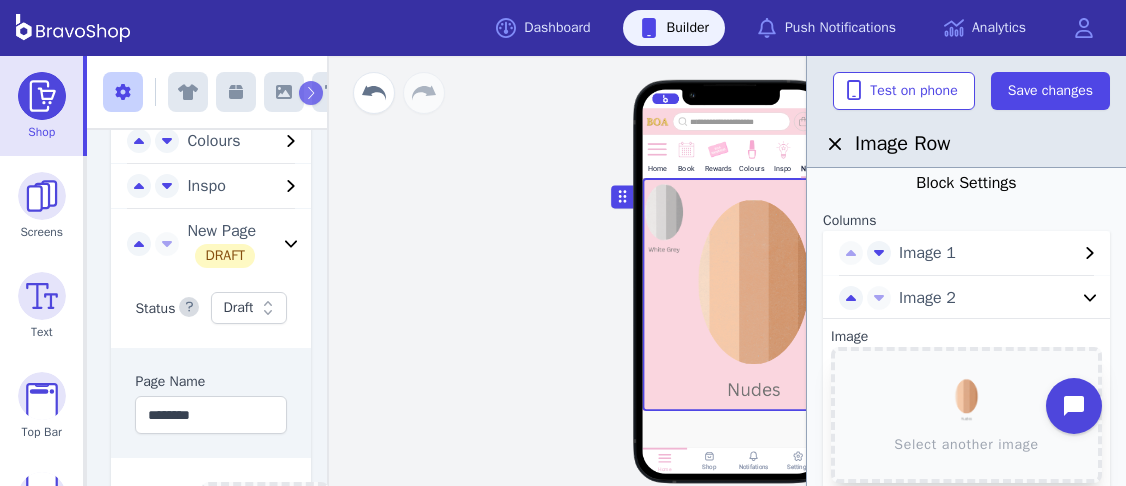 click on "Image 1" at bounding box center [988, 253] 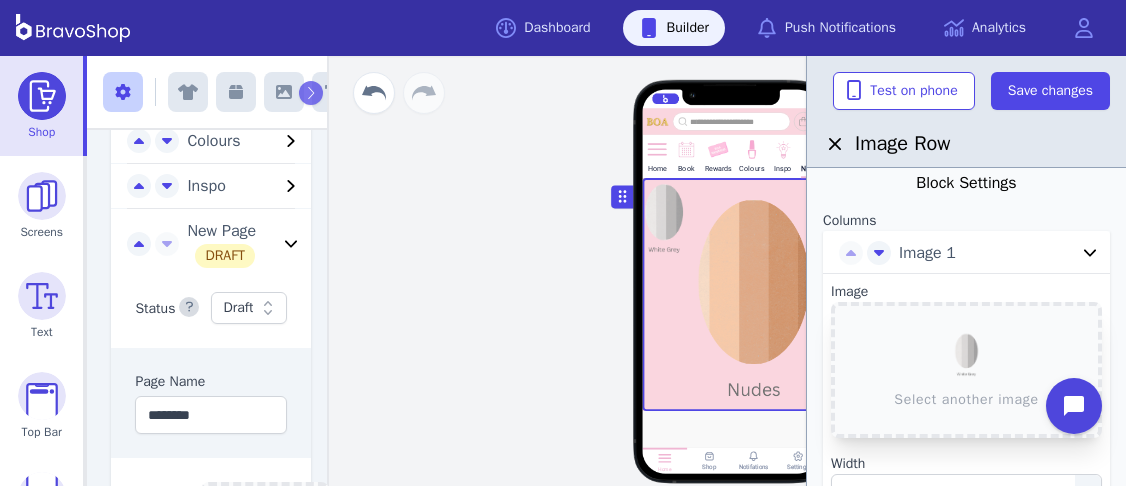 scroll, scrollTop: 0, scrollLeft: 0, axis: both 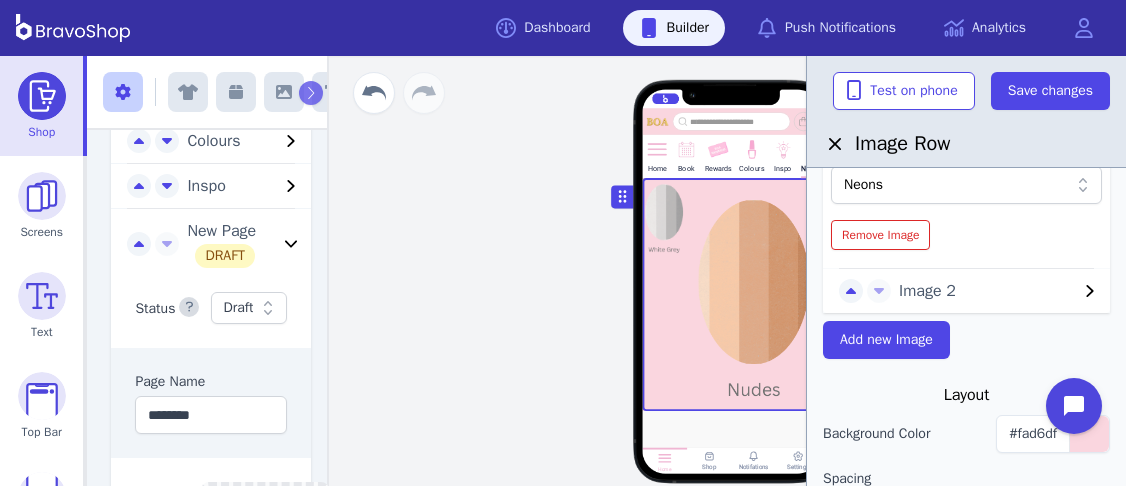 click on "Image 2" at bounding box center (988, 291) 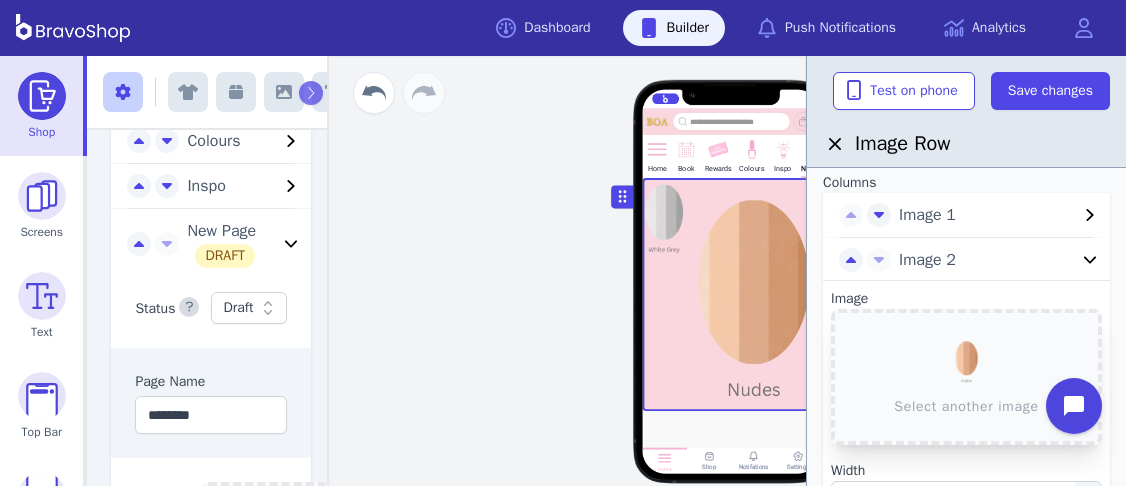 scroll, scrollTop: 0, scrollLeft: 0, axis: both 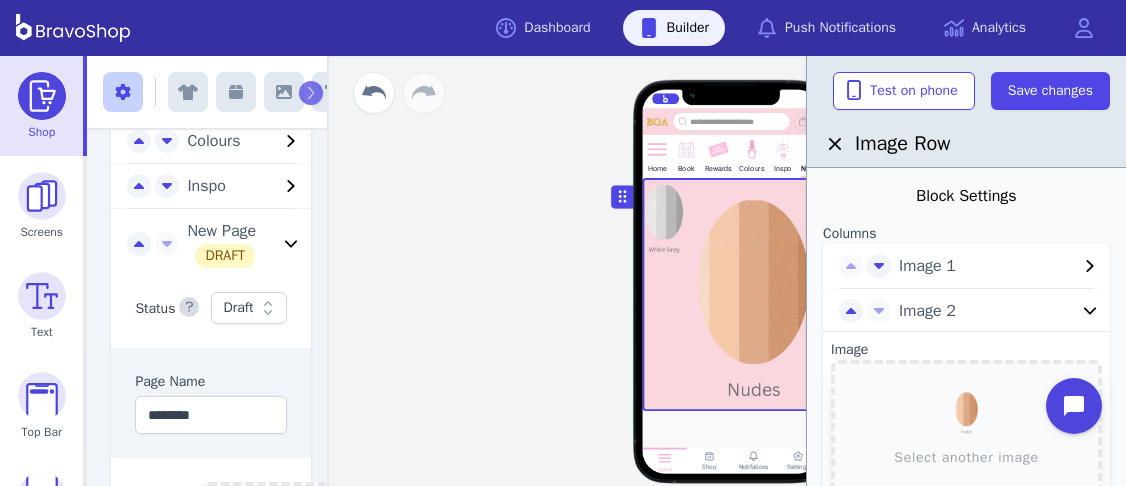 click on "Image 2" at bounding box center [988, 311] 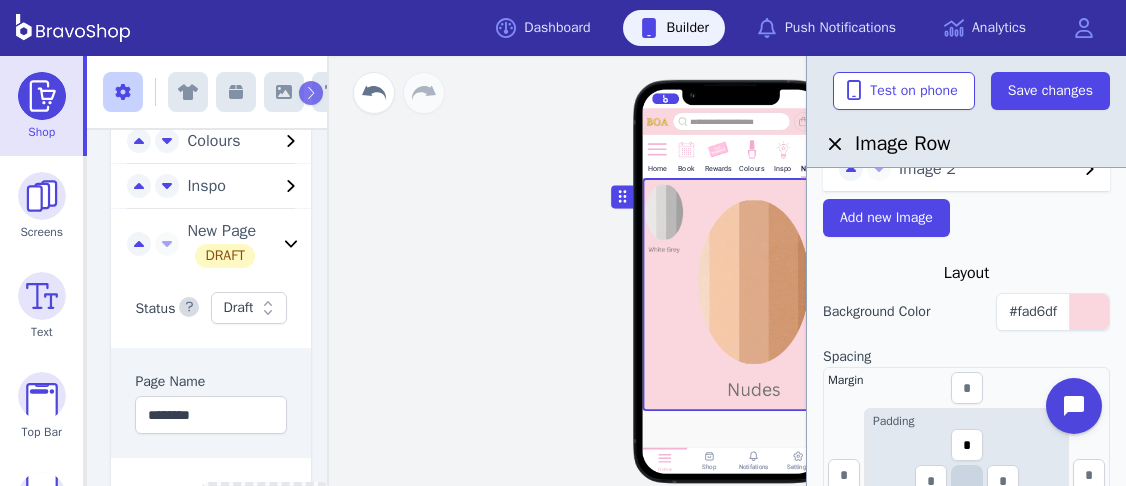 scroll, scrollTop: 0, scrollLeft: 0, axis: both 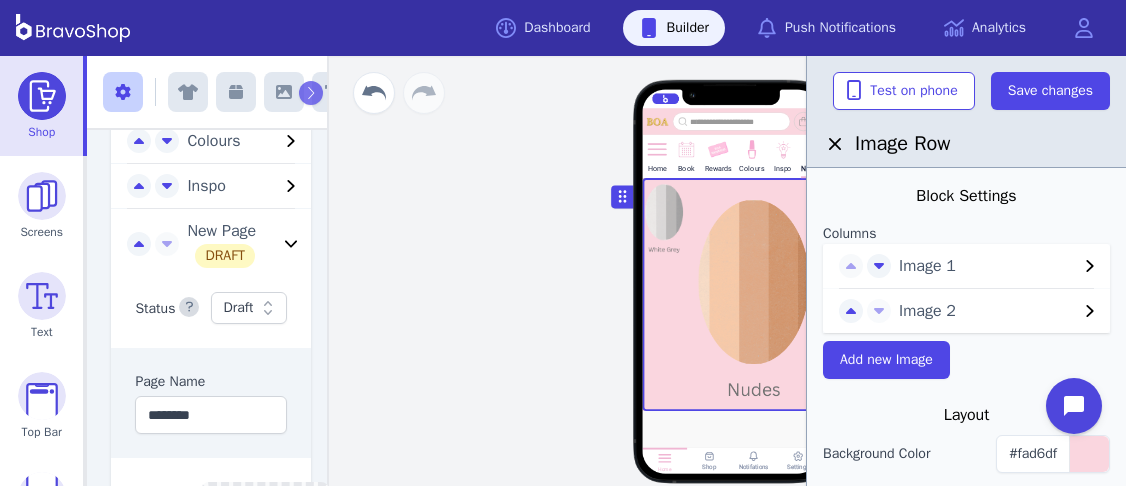 click on "Image 2" at bounding box center (988, 311) 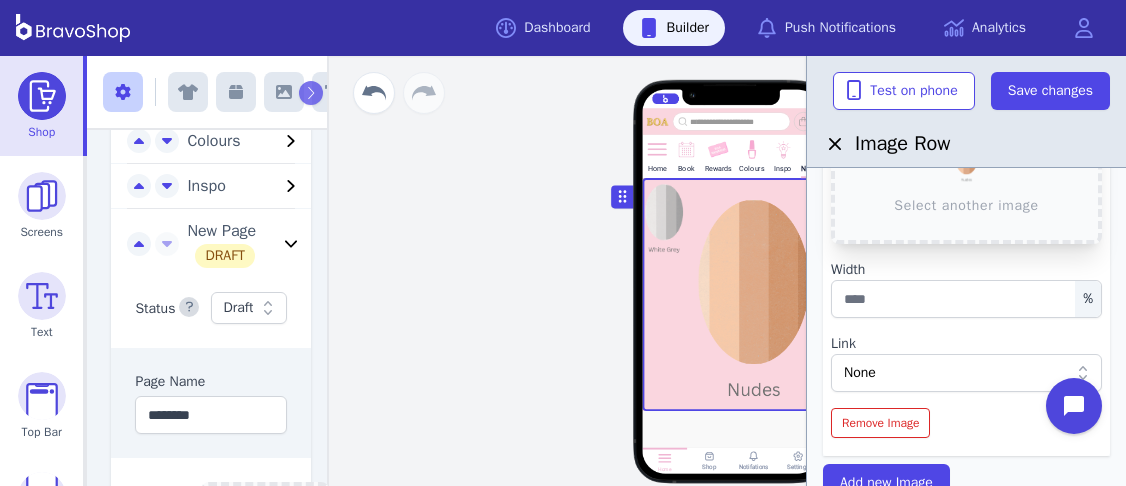 scroll, scrollTop: 248, scrollLeft: 0, axis: vertical 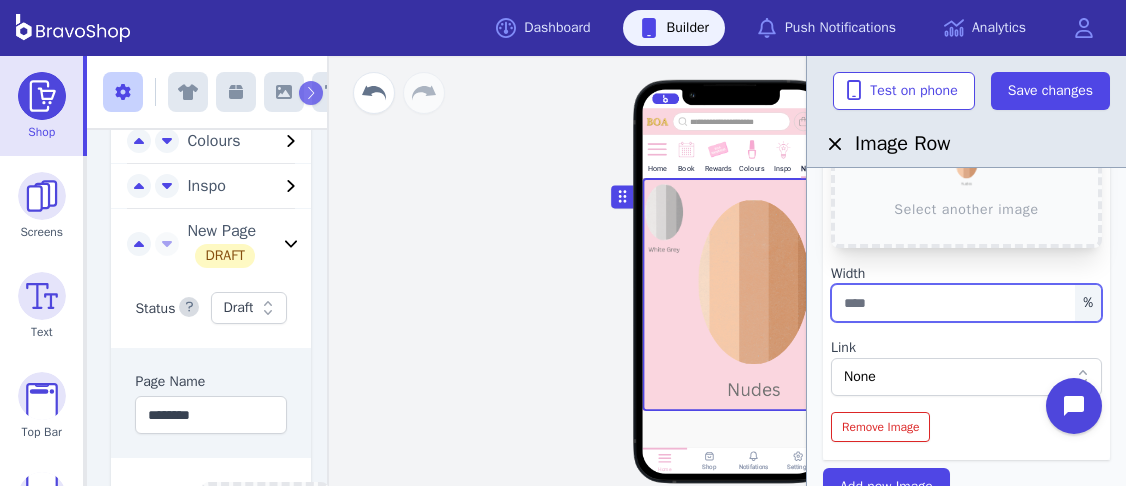 click at bounding box center [966, 303] 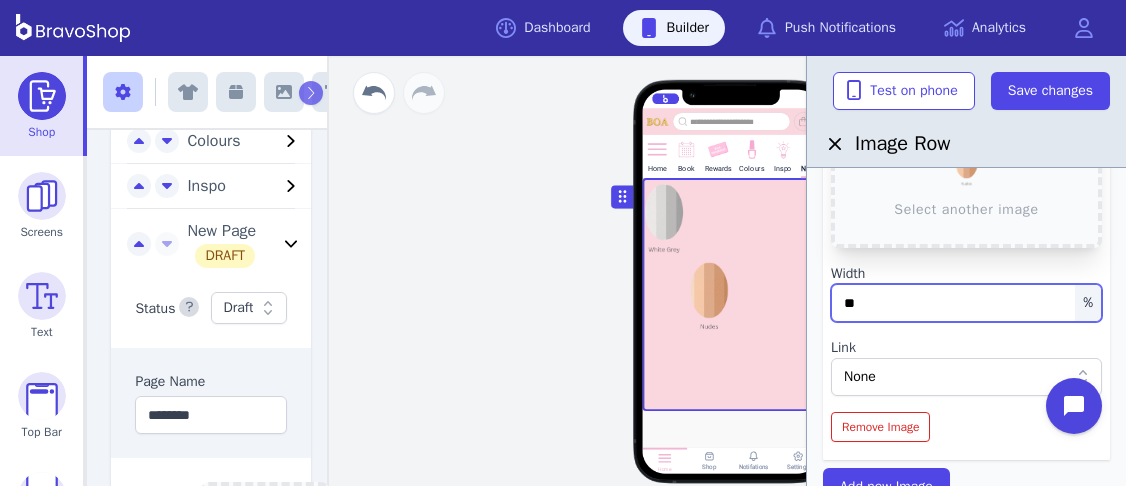 type on "*" 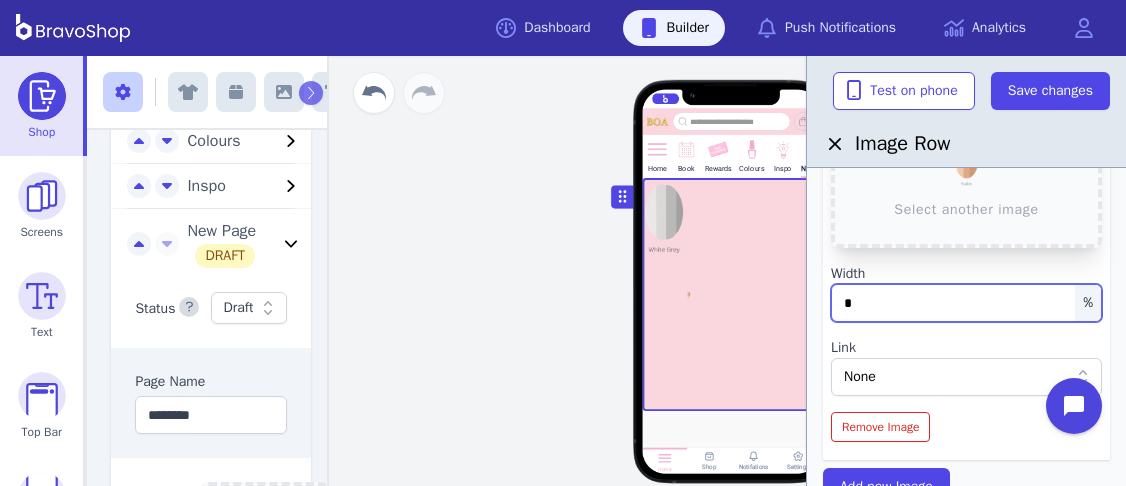 type 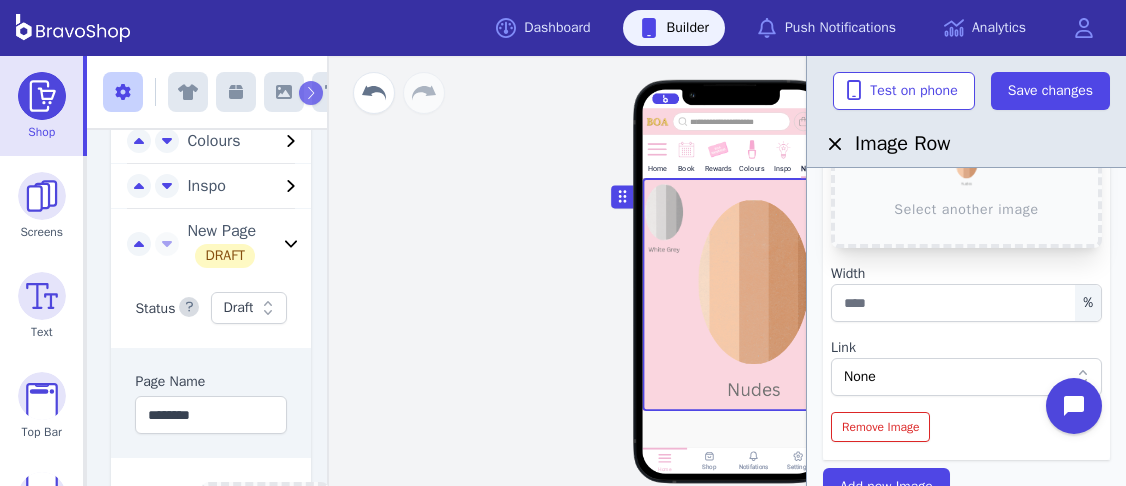click at bounding box center (732, 294) 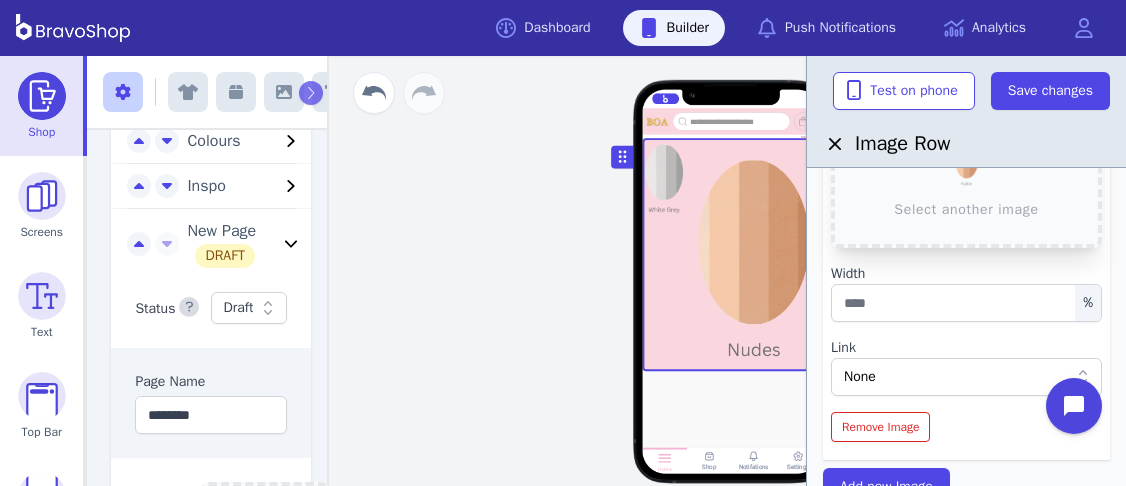 scroll, scrollTop: 0, scrollLeft: 0, axis: both 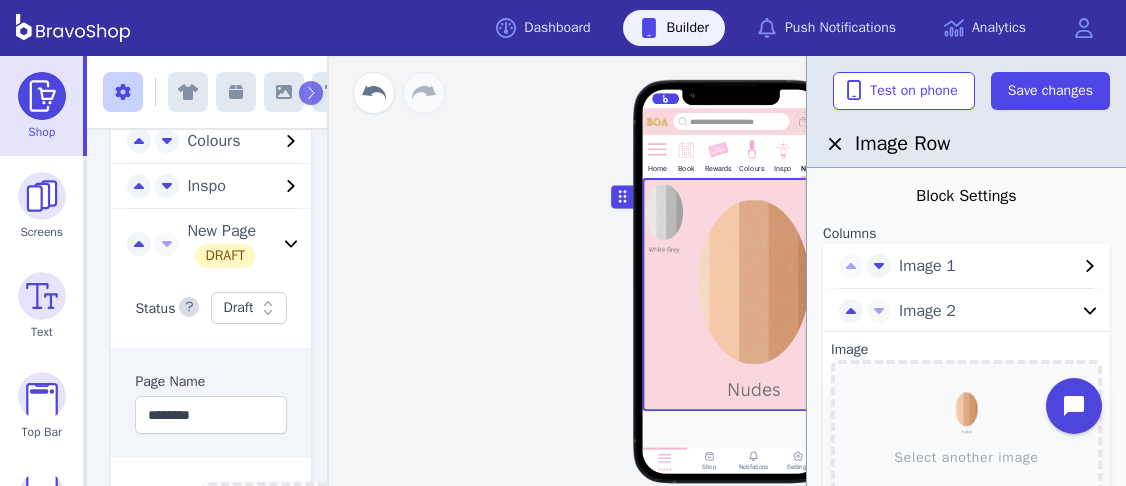 click on "Image 1" at bounding box center (988, 266) 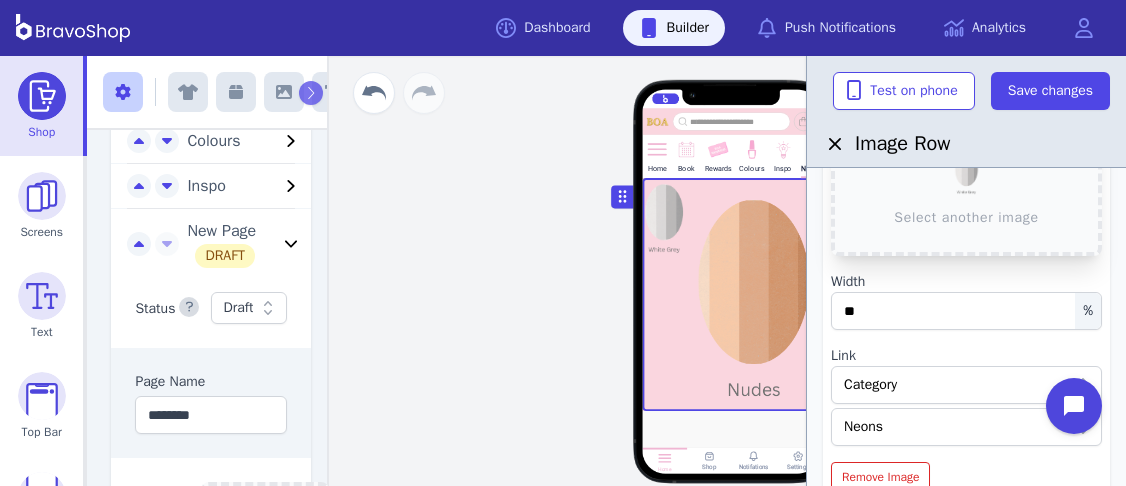 scroll, scrollTop: 196, scrollLeft: 0, axis: vertical 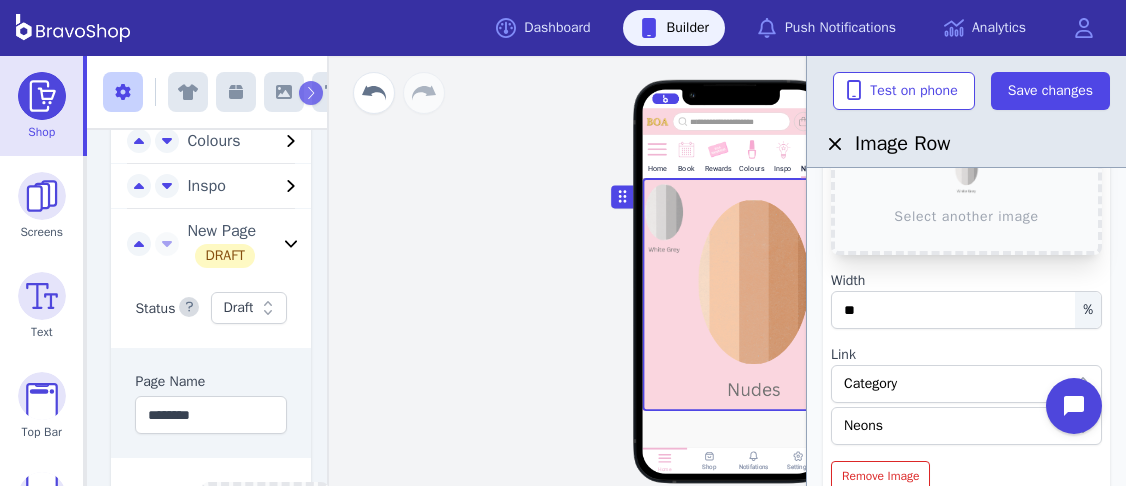 click at bounding box center (732, 294) 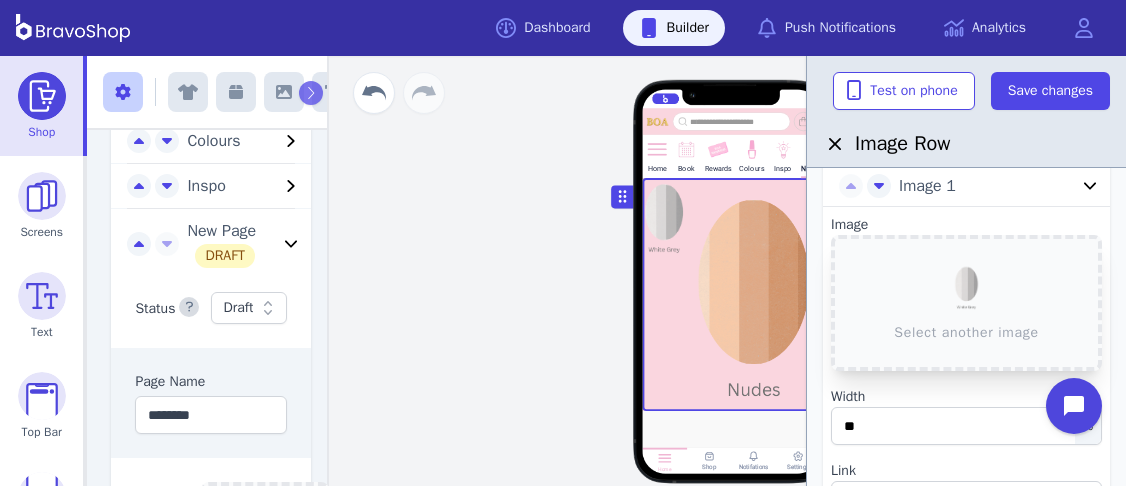 scroll, scrollTop: 87, scrollLeft: 0, axis: vertical 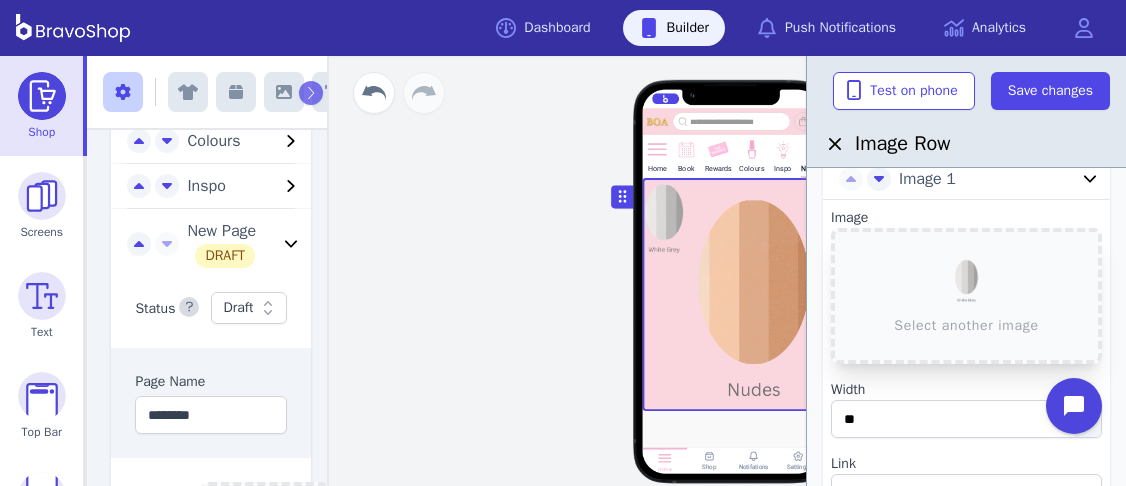 click at bounding box center (732, 294) 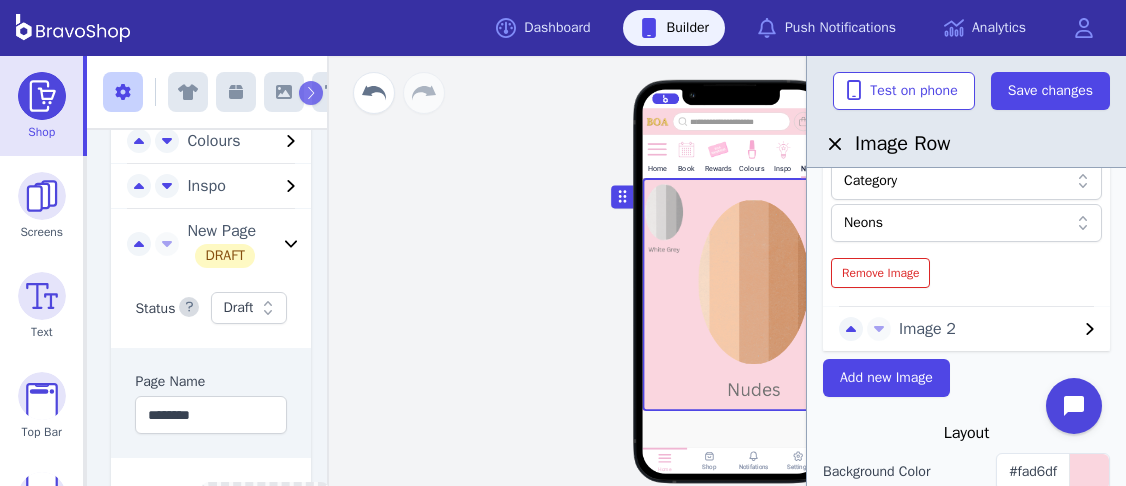 click on "Image 2" at bounding box center [988, 329] 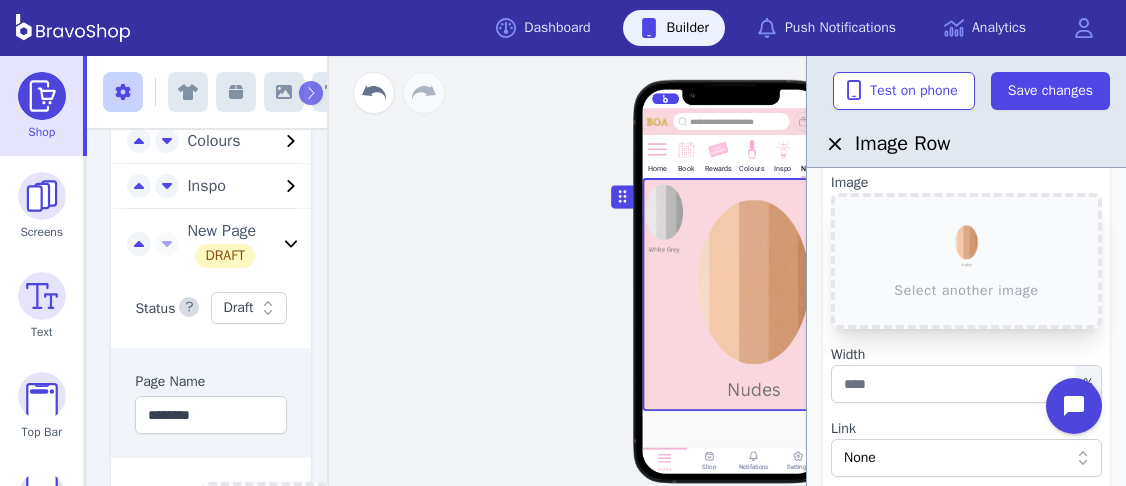 scroll, scrollTop: 180, scrollLeft: 0, axis: vertical 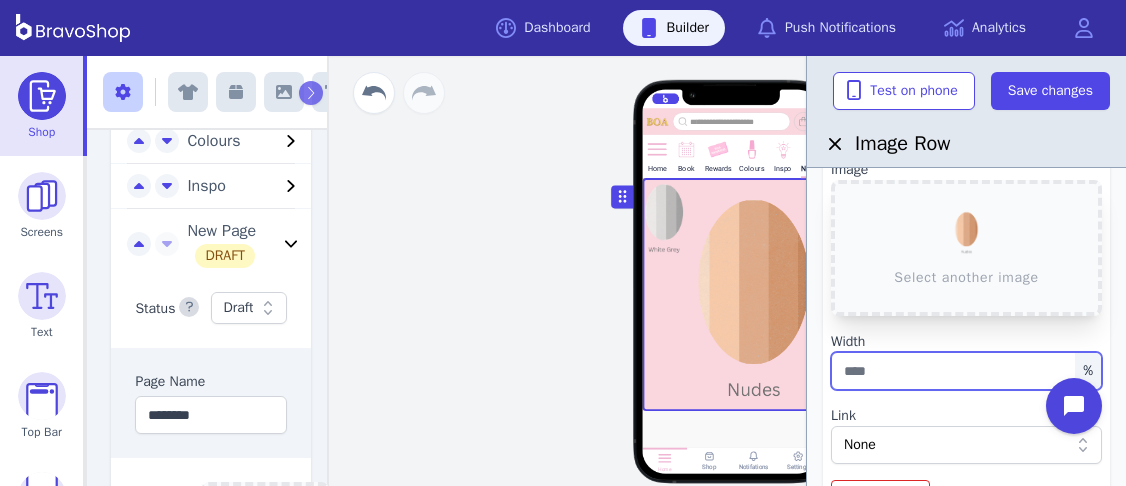 click at bounding box center [966, 371] 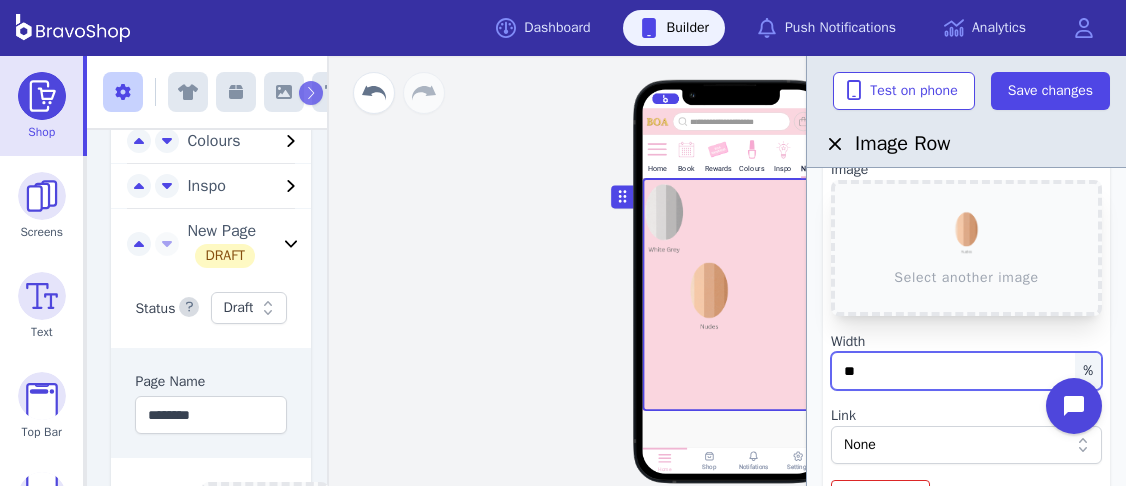 type on "*" 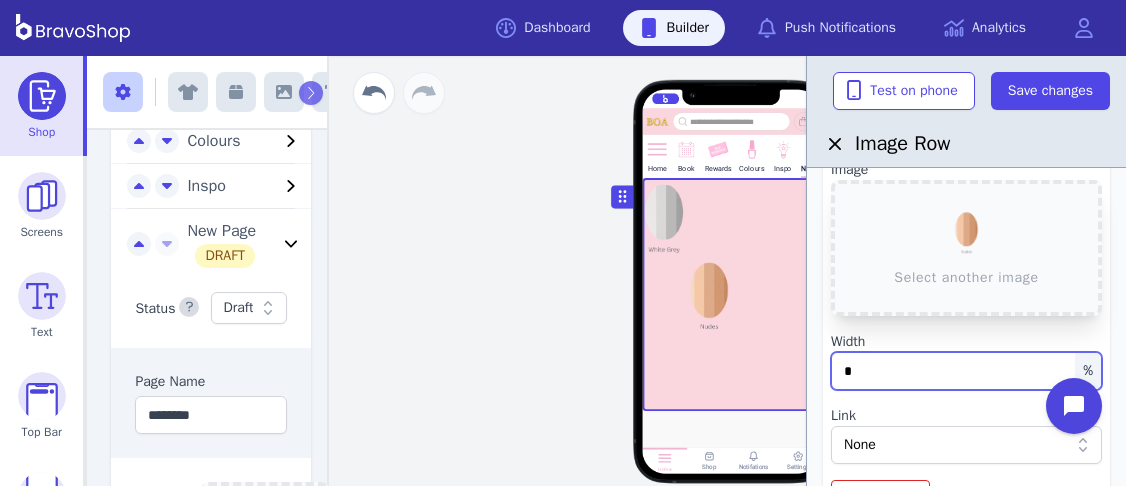 type 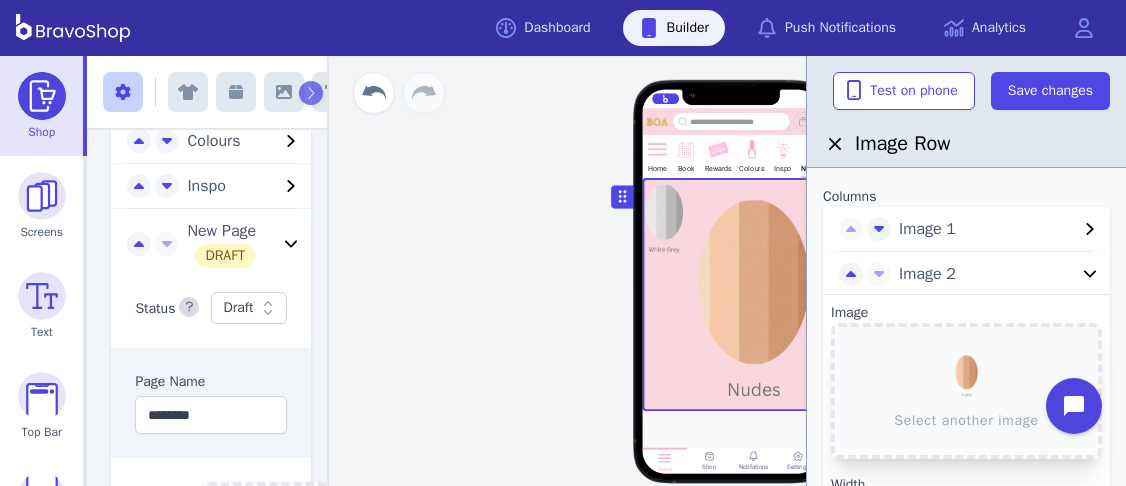 scroll, scrollTop: 0, scrollLeft: 0, axis: both 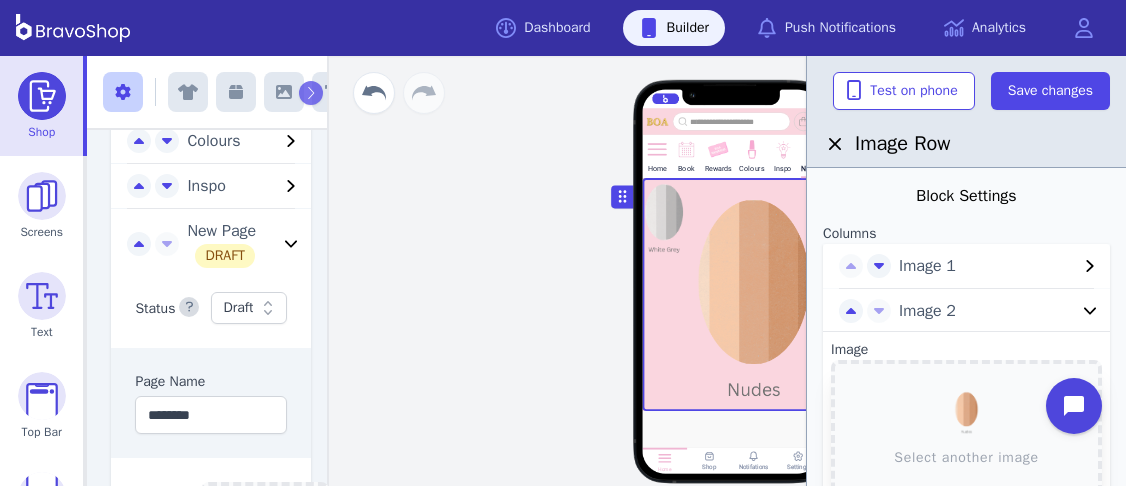 click on "Image 1" at bounding box center (988, 266) 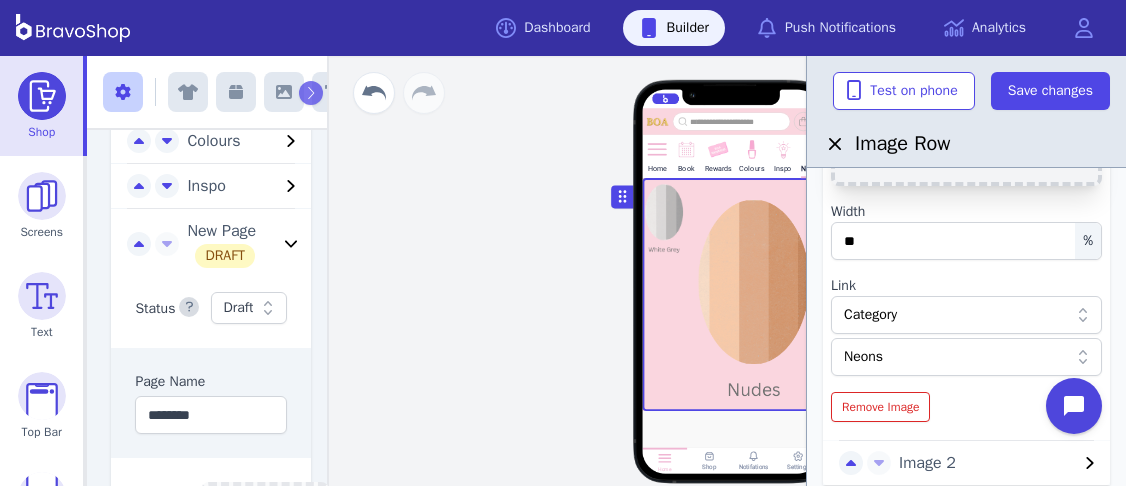 scroll, scrollTop: 258, scrollLeft: 0, axis: vertical 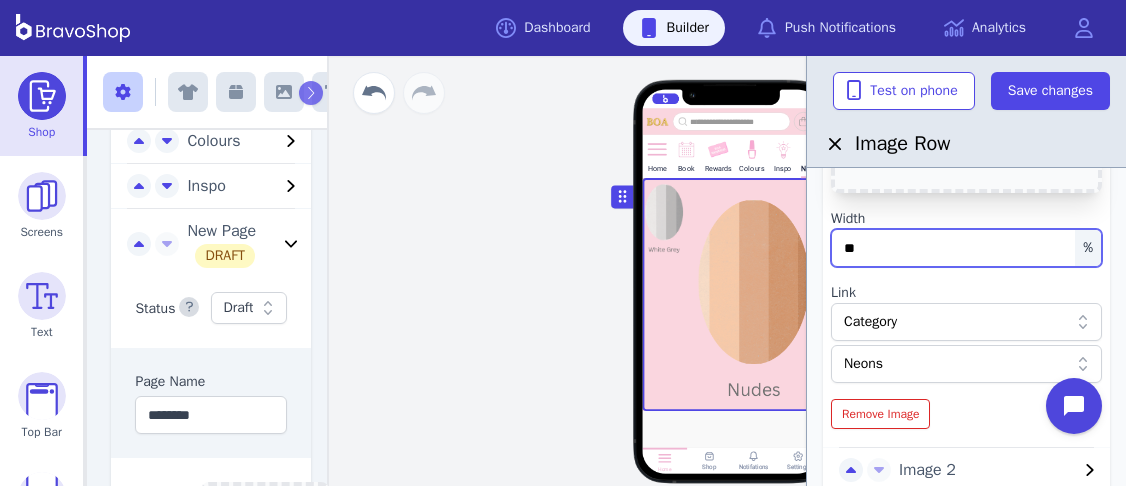 drag, startPoint x: 877, startPoint y: 240, endPoint x: 831, endPoint y: 241, distance: 46.010868 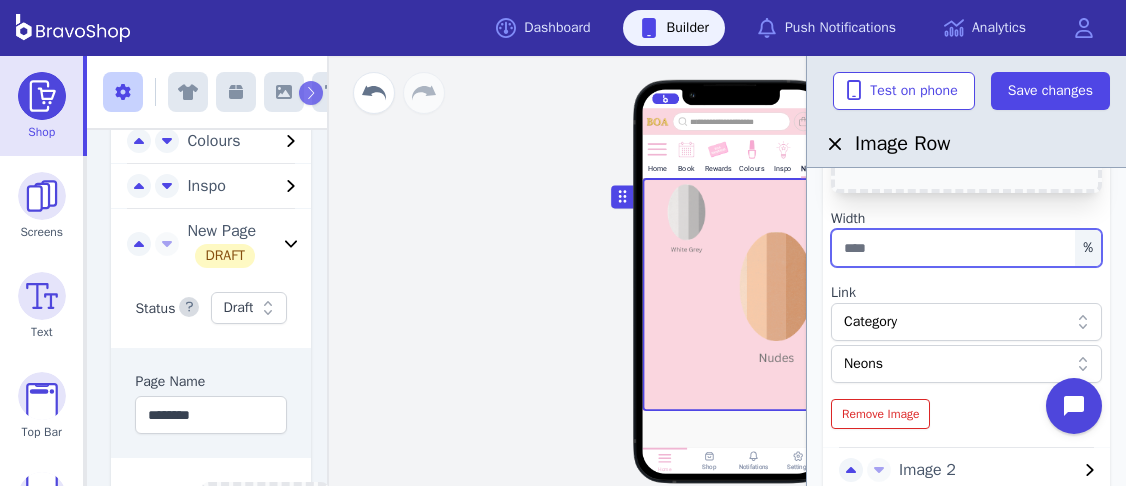type 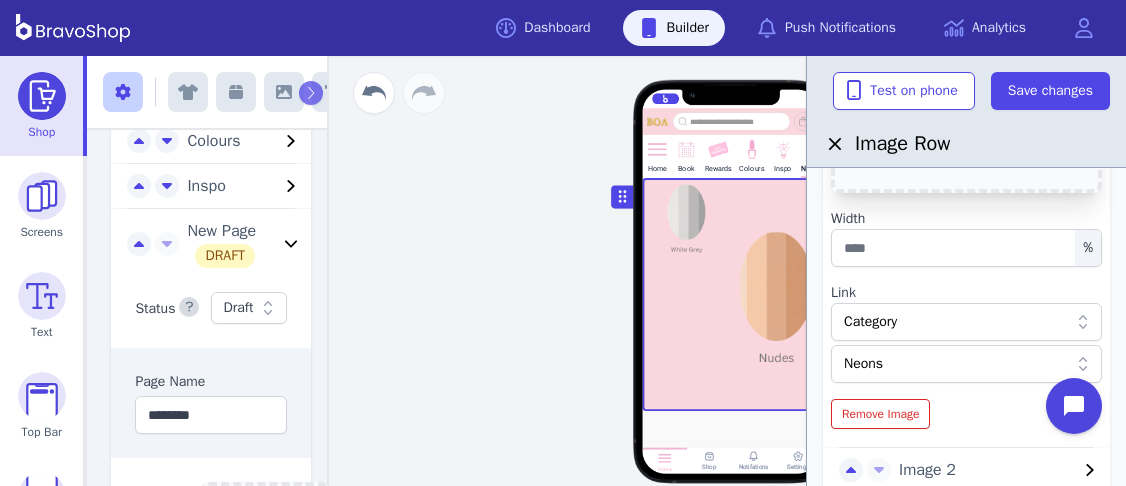 click at bounding box center [732, 294] 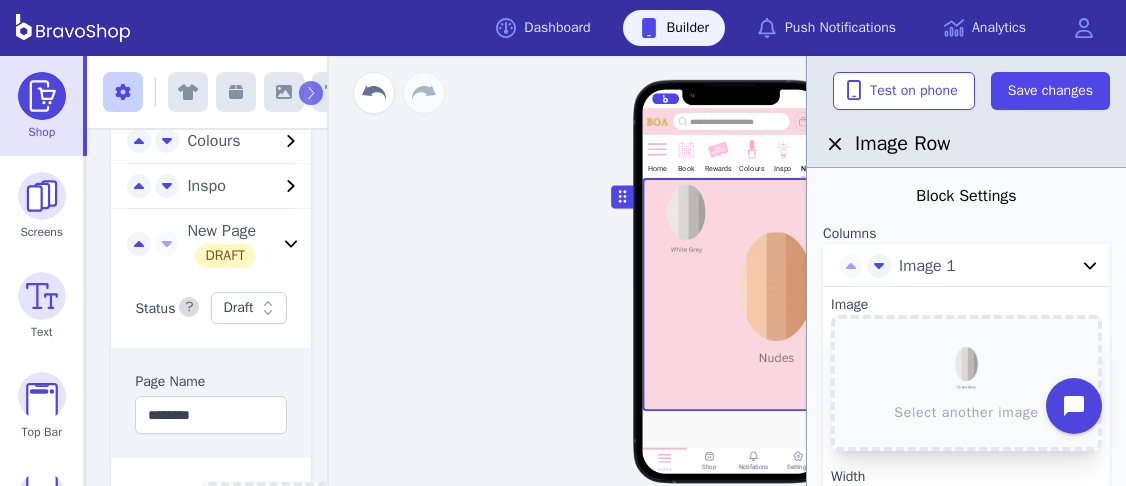 click at bounding box center [732, 294] 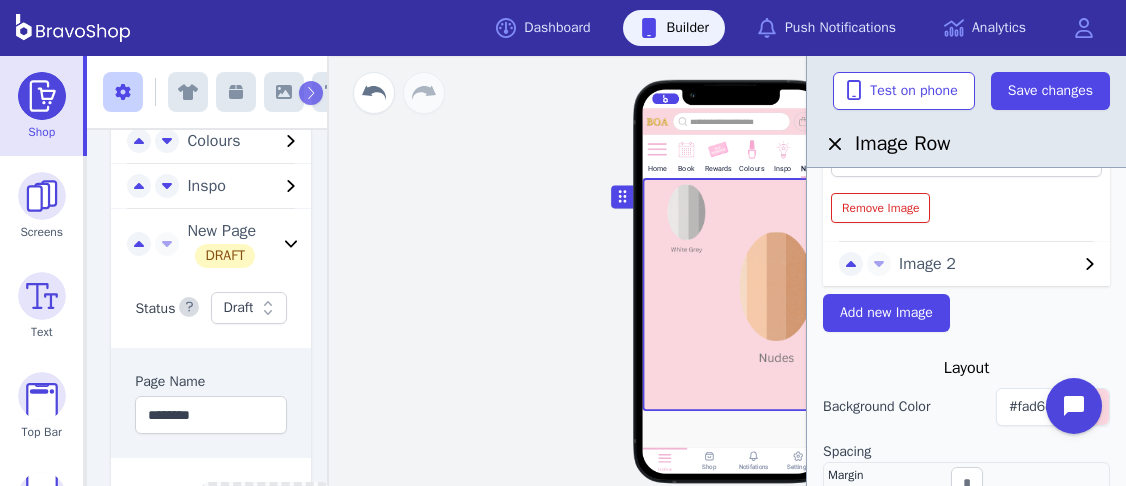 scroll, scrollTop: 501, scrollLeft: 0, axis: vertical 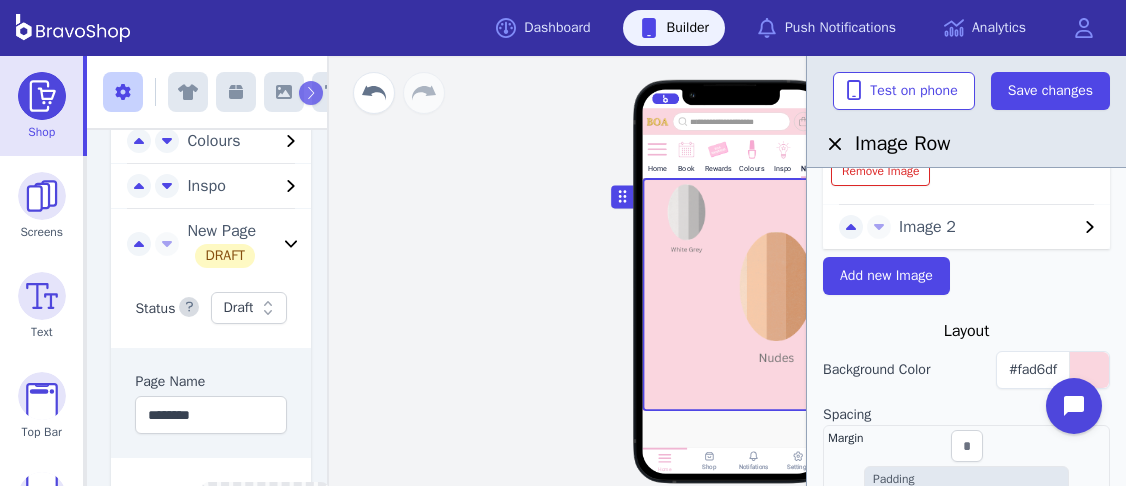 click on "Image 2" at bounding box center [988, 227] 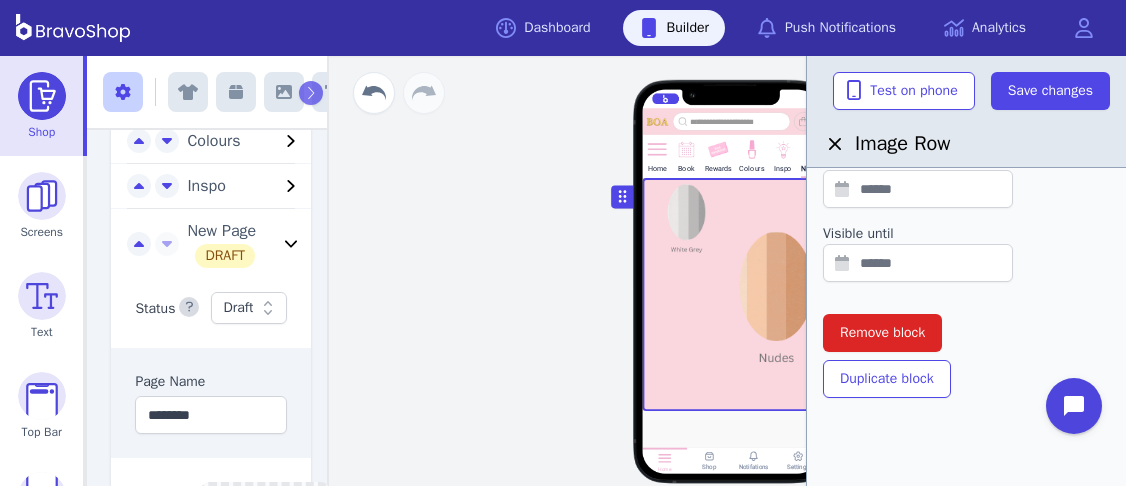 scroll, scrollTop: 0, scrollLeft: 0, axis: both 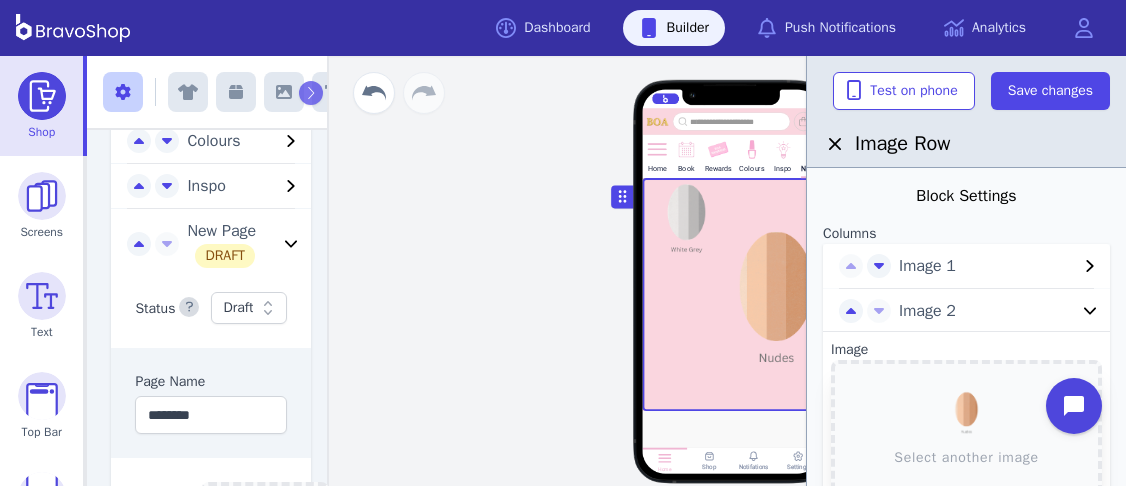 click at bounding box center [732, 294] 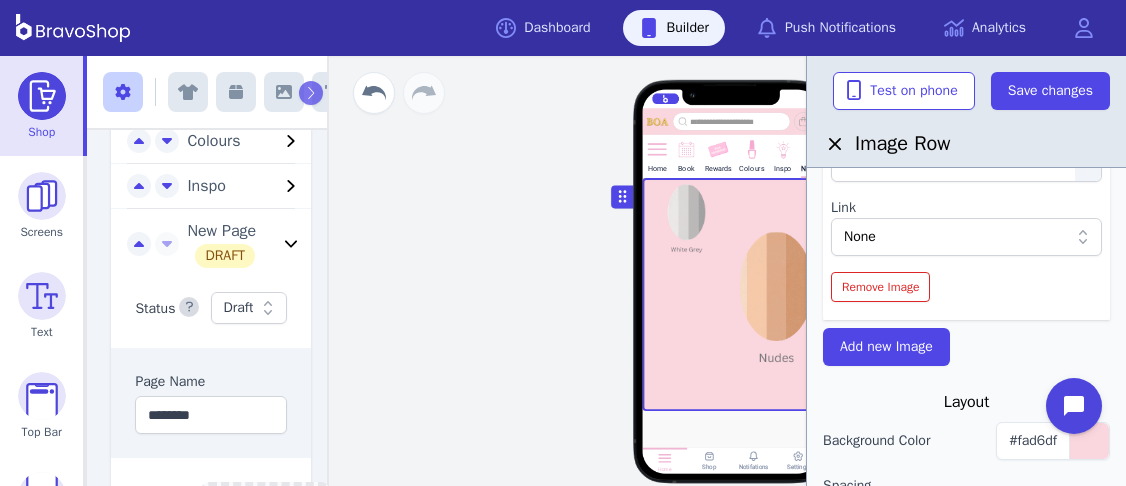 scroll, scrollTop: 394, scrollLeft: 0, axis: vertical 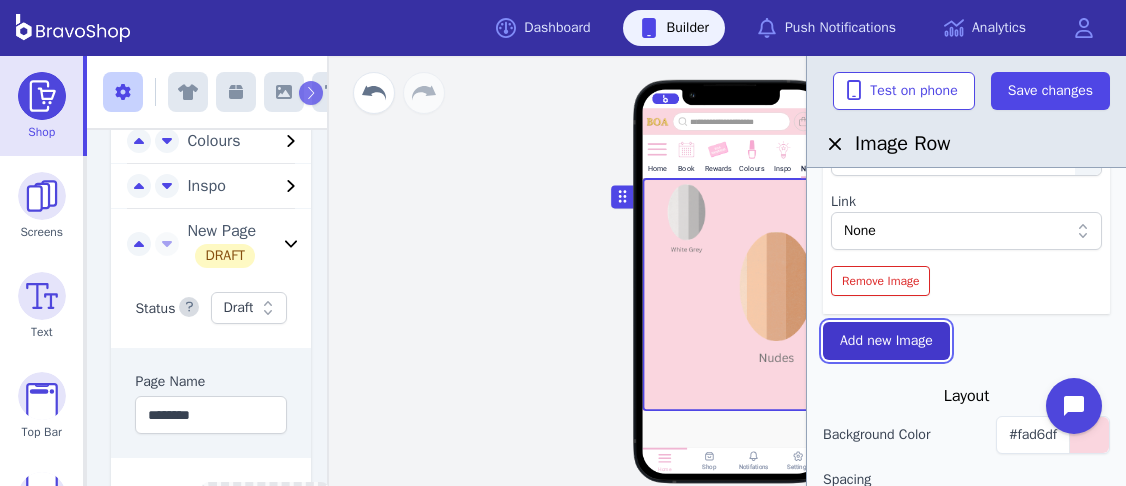 click on "Add new   Image" at bounding box center [886, 341] 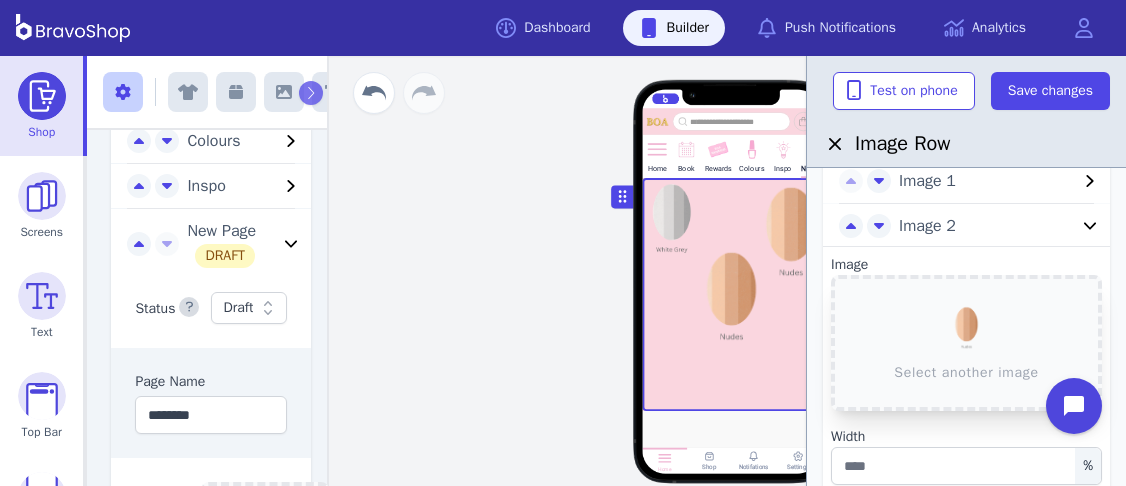 scroll, scrollTop: 0, scrollLeft: 0, axis: both 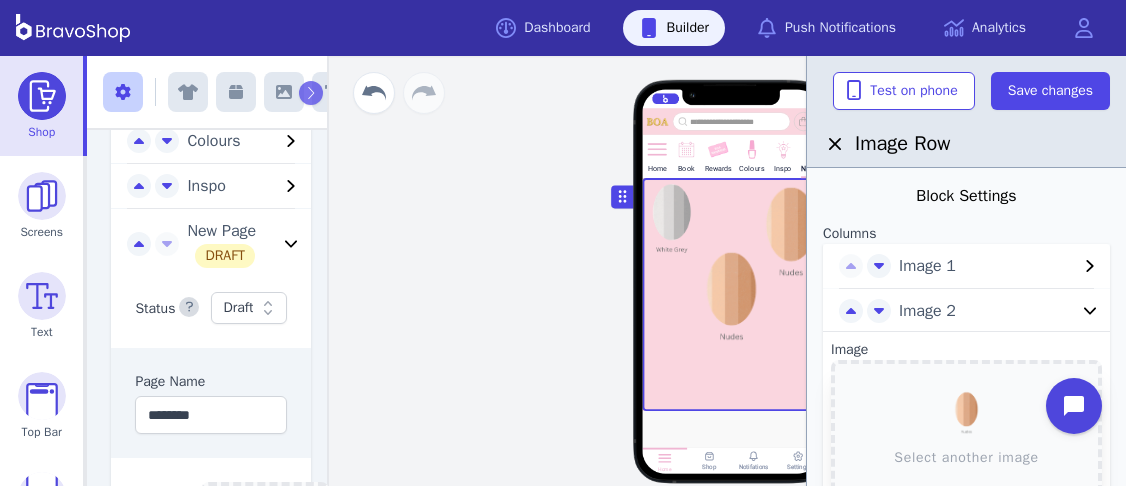 click on "Home Book Rewards Colours Inspo New Page Drag a block here to get started Home Shop Notifations Settings" at bounding box center (731, 291) 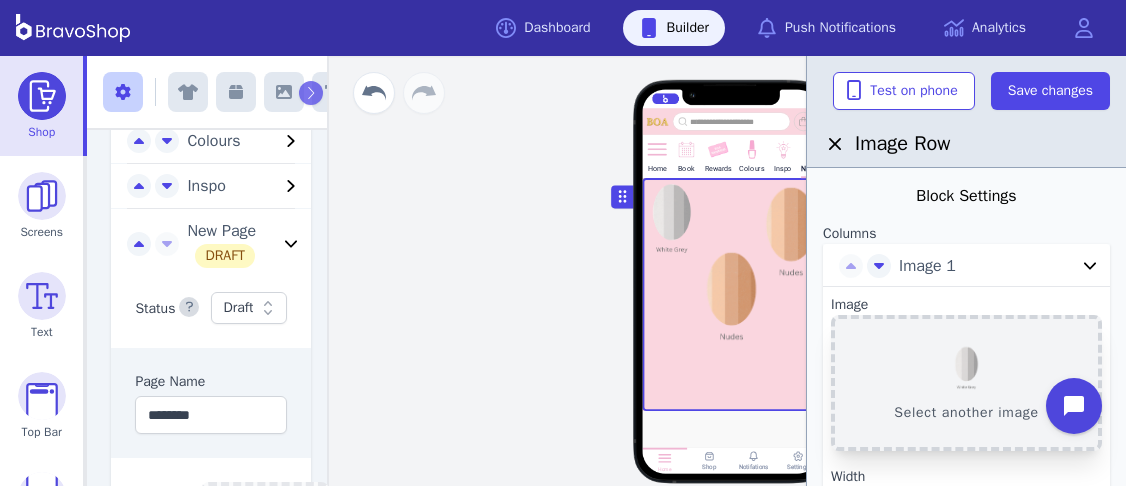 click on "Select another image" at bounding box center (966, 383) 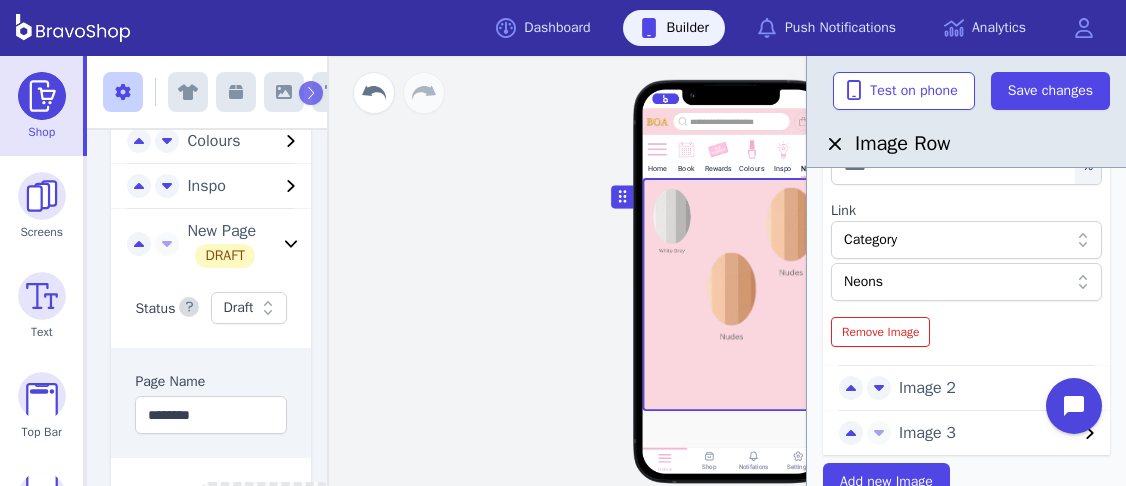 click on "Image 2" at bounding box center (988, 388) 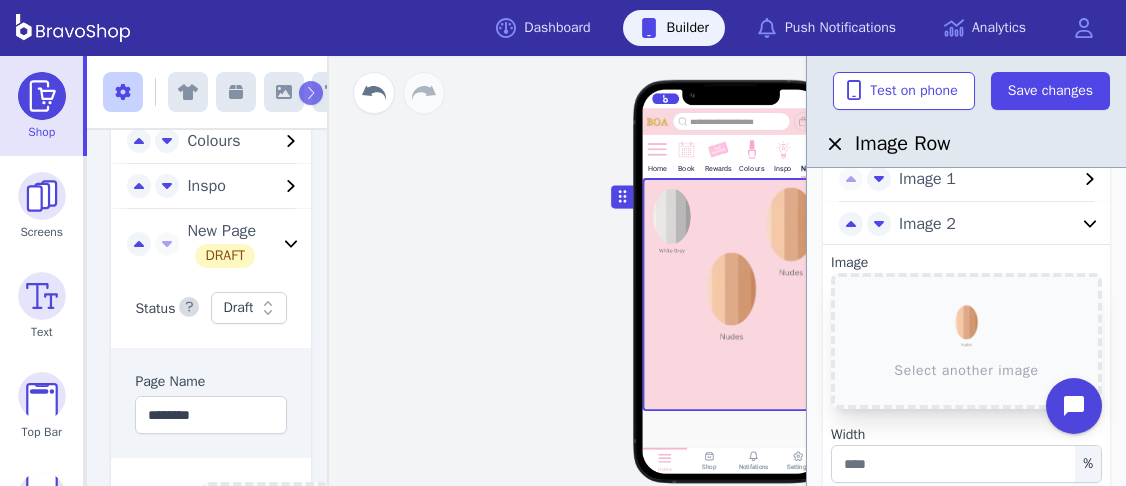 scroll, scrollTop: 74, scrollLeft: 0, axis: vertical 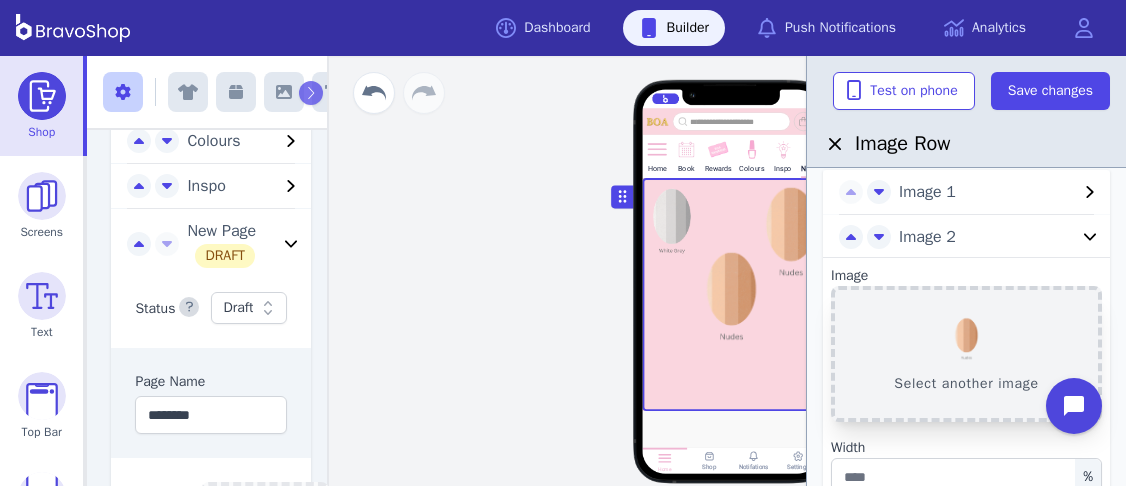 click on "Select another image" at bounding box center (966, 354) 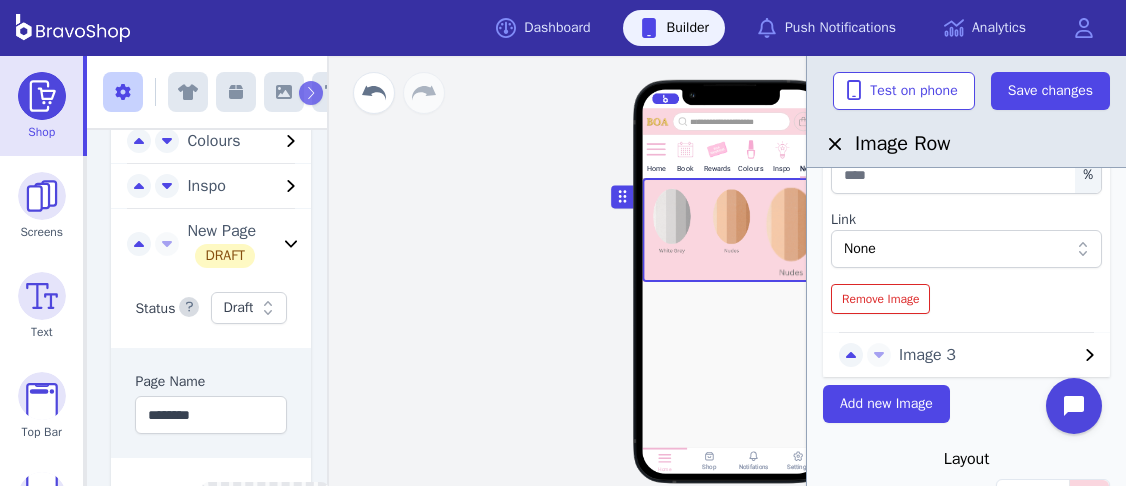 scroll, scrollTop: 383, scrollLeft: 0, axis: vertical 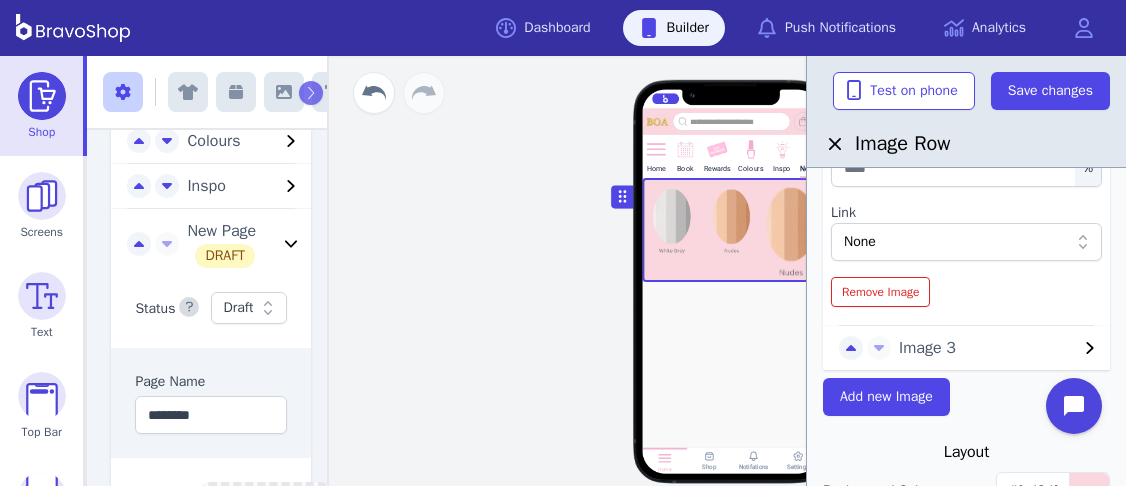 click on "Image 3" at bounding box center [988, 348] 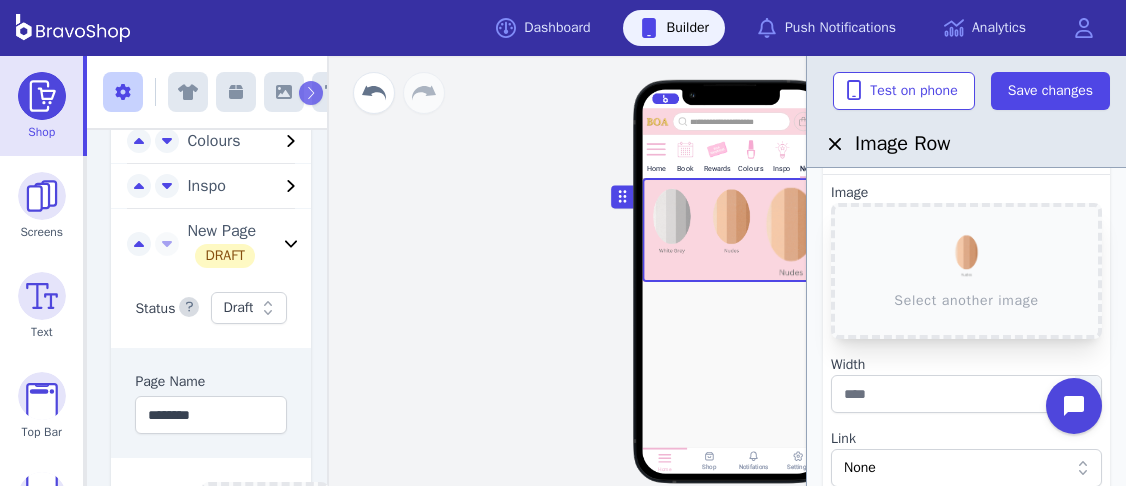 scroll, scrollTop: 192, scrollLeft: 0, axis: vertical 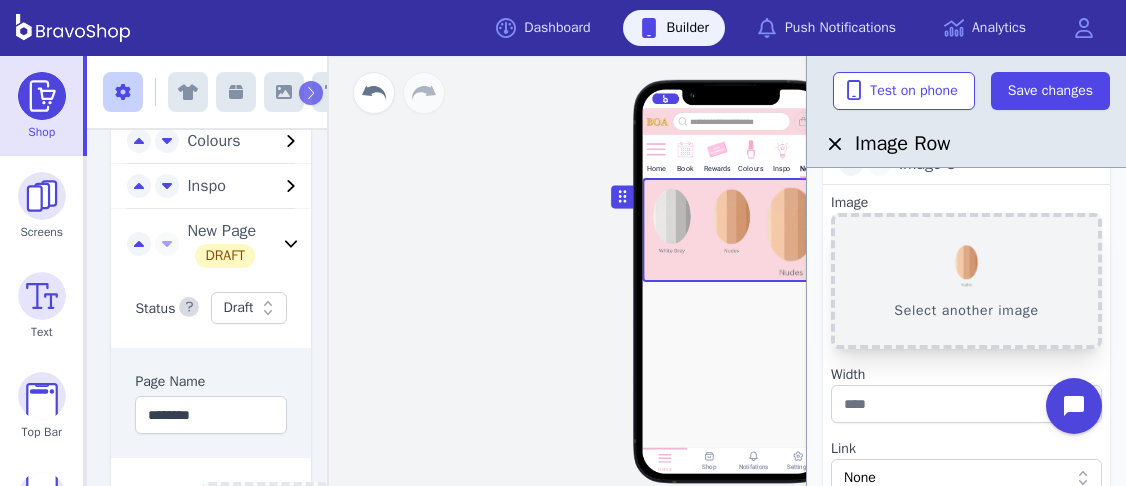 click on "Select another image" at bounding box center [966, 281] 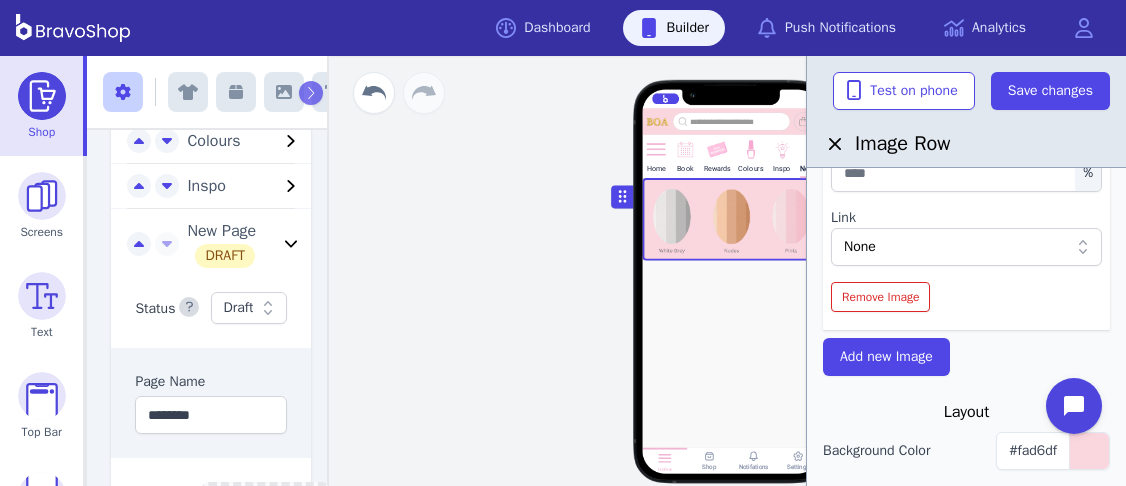 scroll, scrollTop: 426, scrollLeft: 0, axis: vertical 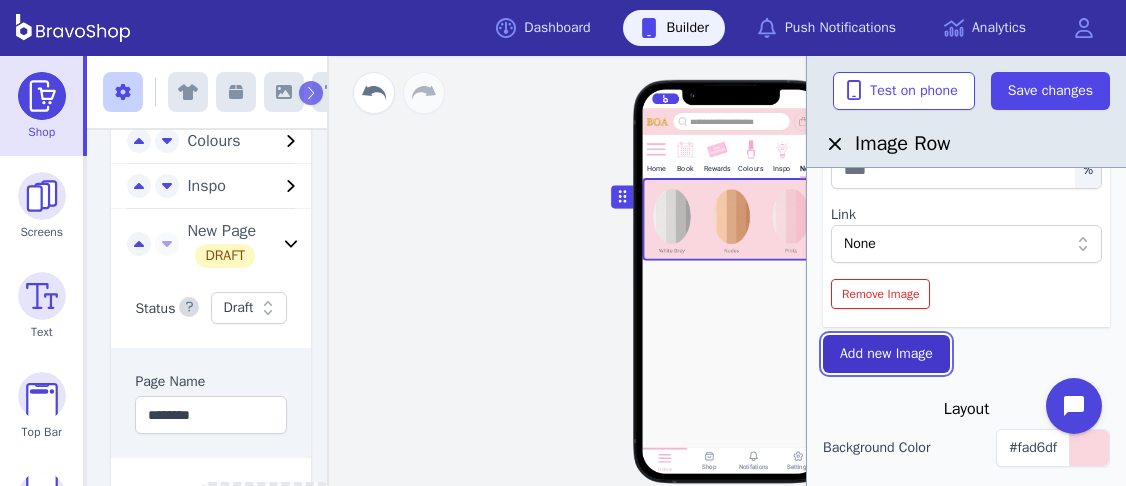 click on "Add new   Image" at bounding box center [886, 354] 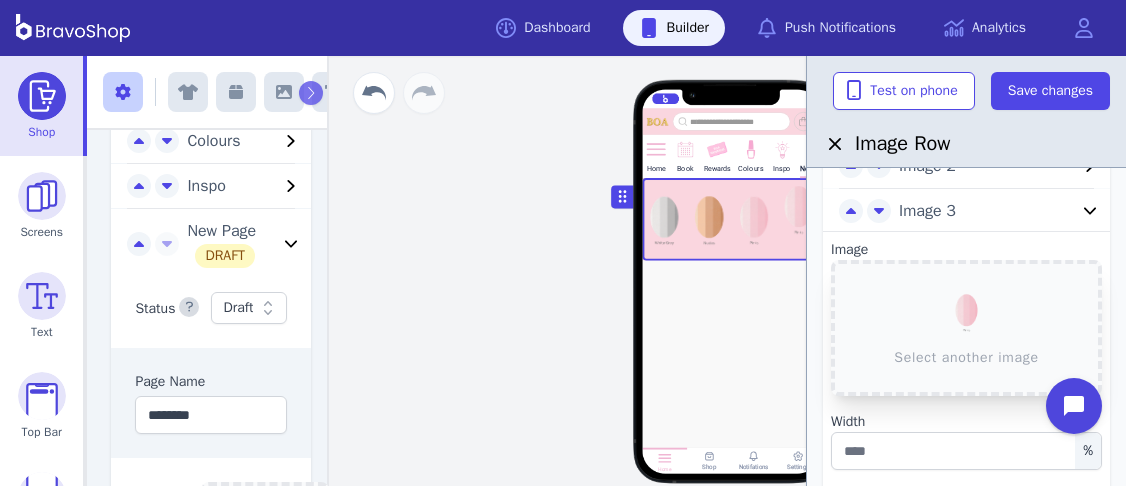 scroll, scrollTop: 149, scrollLeft: 0, axis: vertical 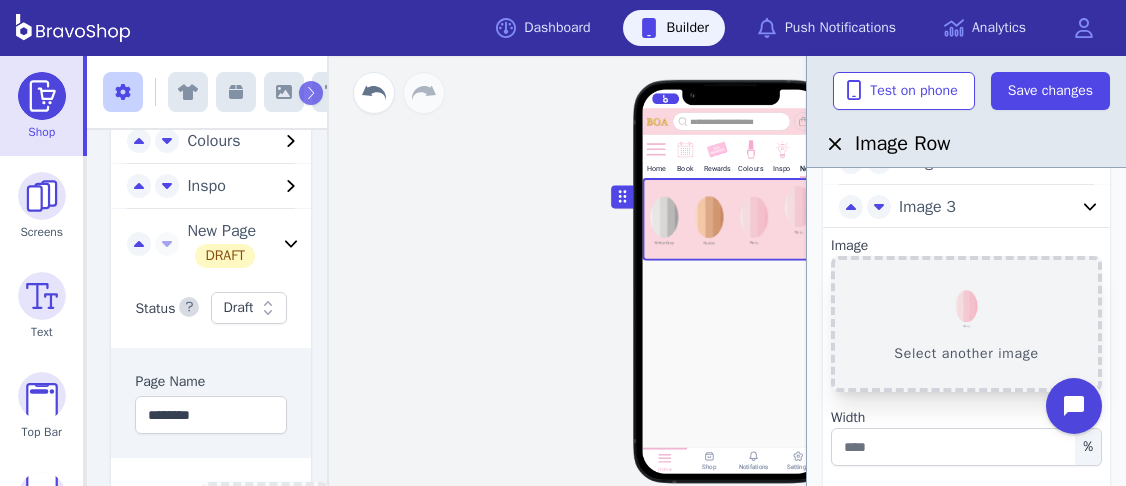 click on "Select another image" at bounding box center (966, 324) 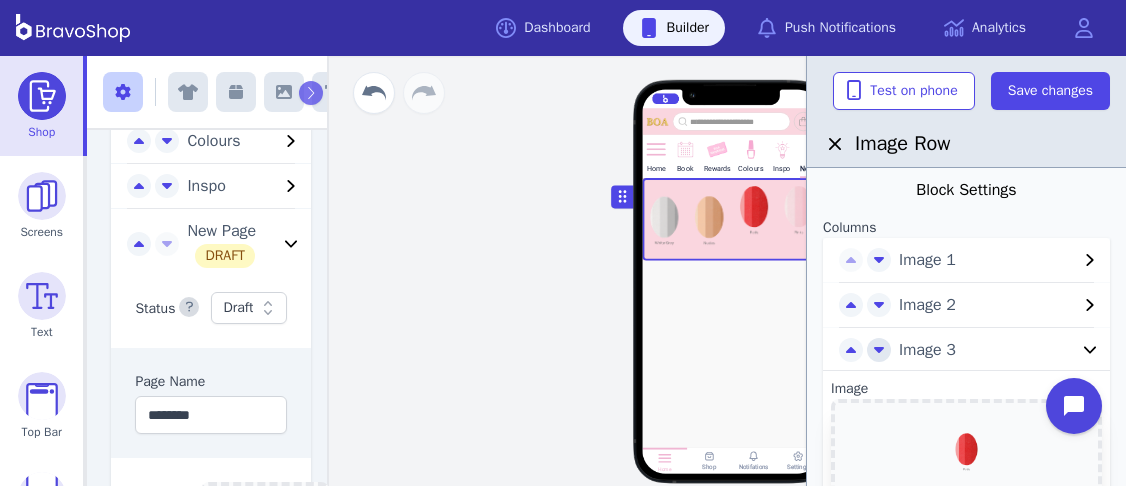 scroll, scrollTop: 16, scrollLeft: 0, axis: vertical 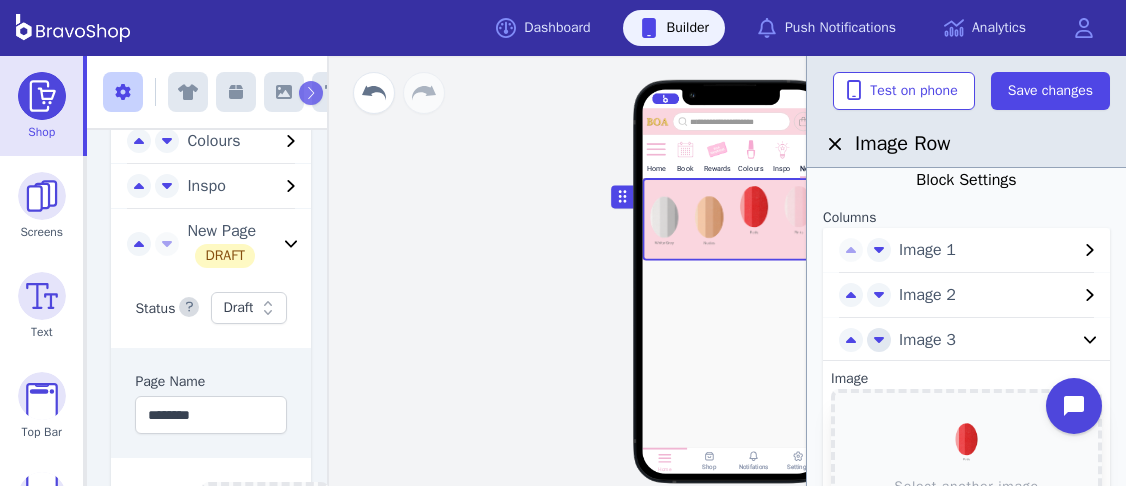click 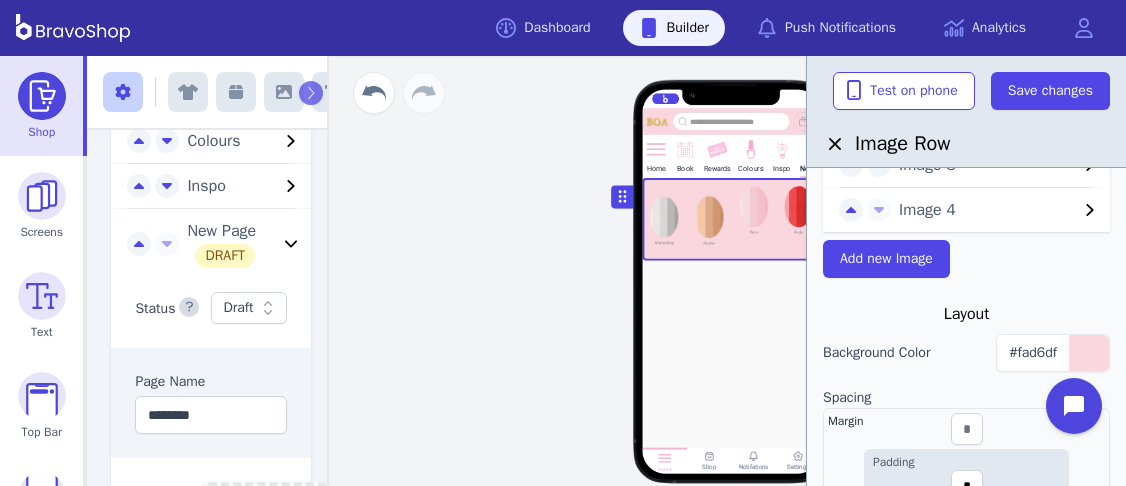 scroll, scrollTop: 104, scrollLeft: 0, axis: vertical 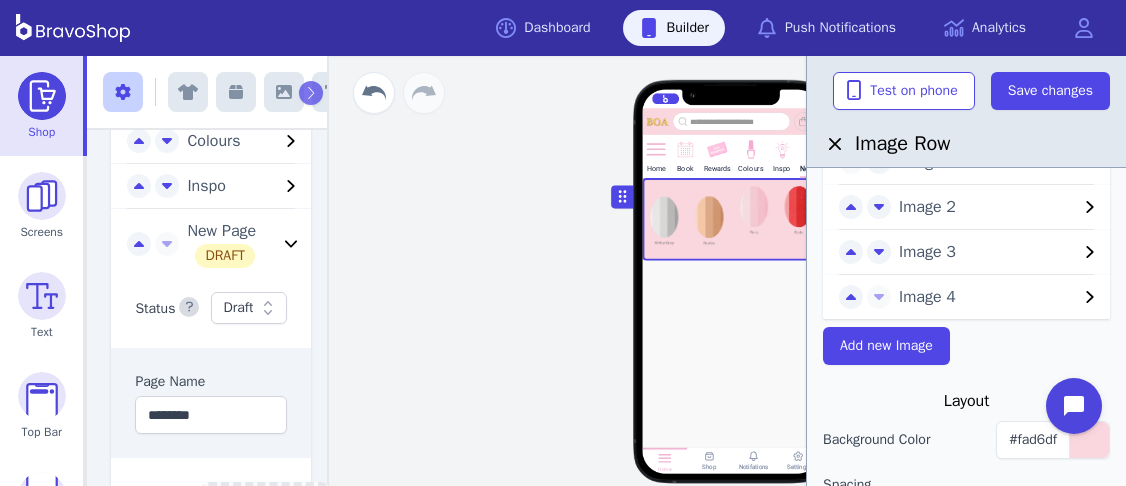click on "Image 4" at bounding box center (988, 297) 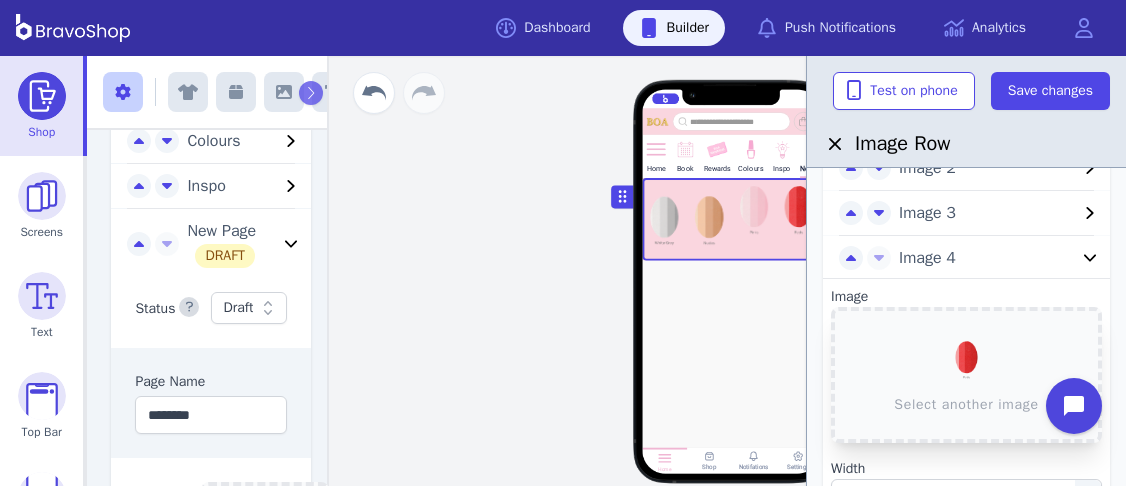 scroll, scrollTop: 142, scrollLeft: 0, axis: vertical 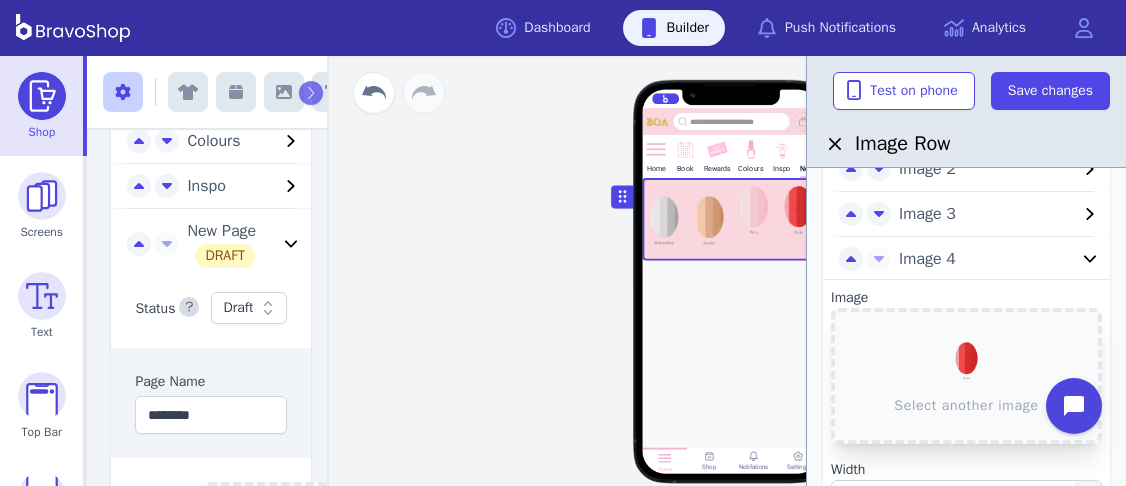 click at bounding box center [732, 290] 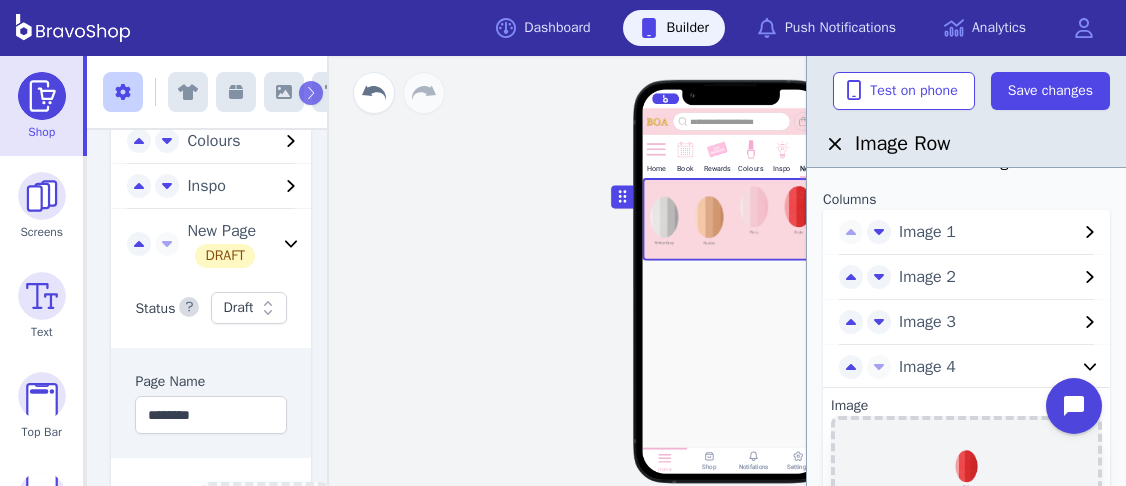 scroll, scrollTop: 33, scrollLeft: 0, axis: vertical 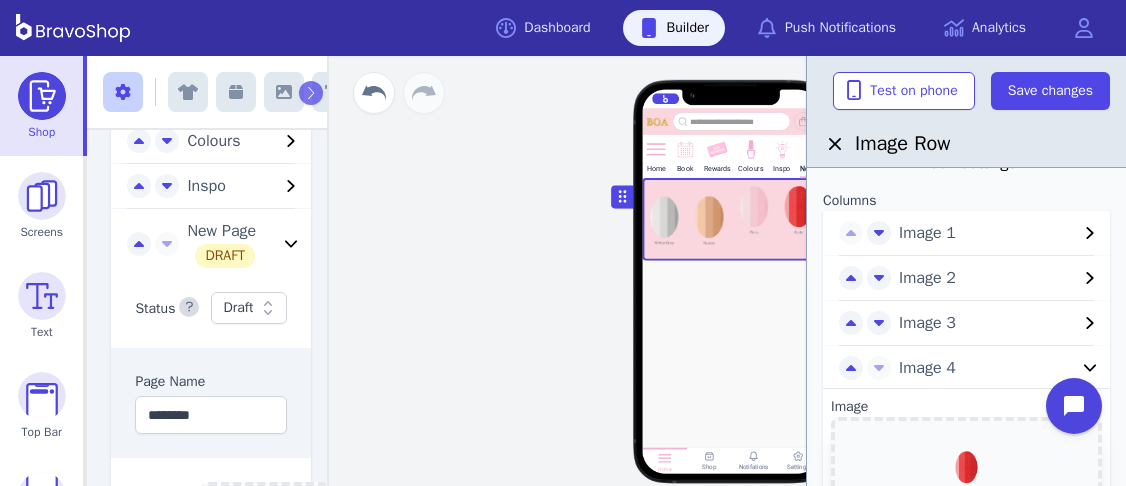 click on "Image 1" at bounding box center (988, 233) 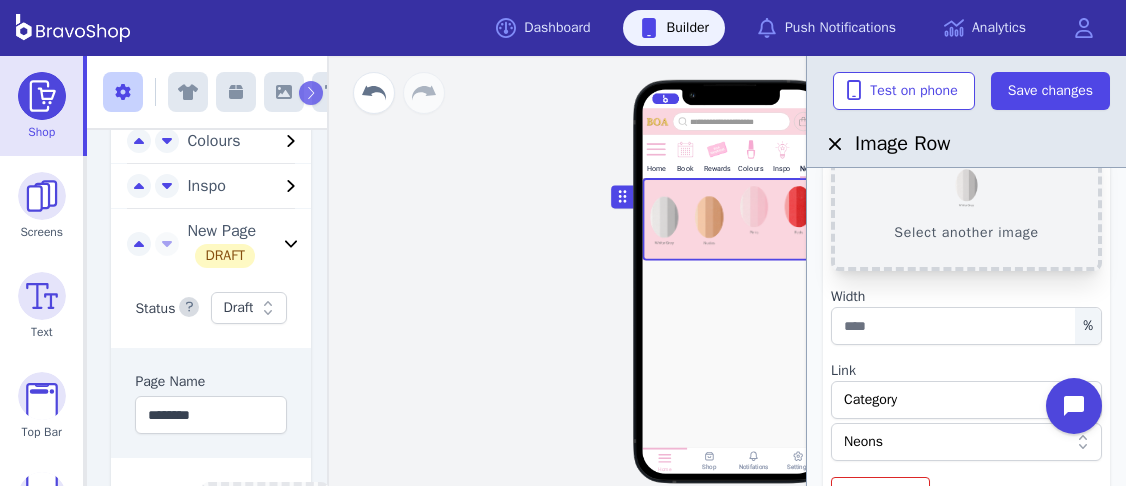 scroll, scrollTop: 184, scrollLeft: 0, axis: vertical 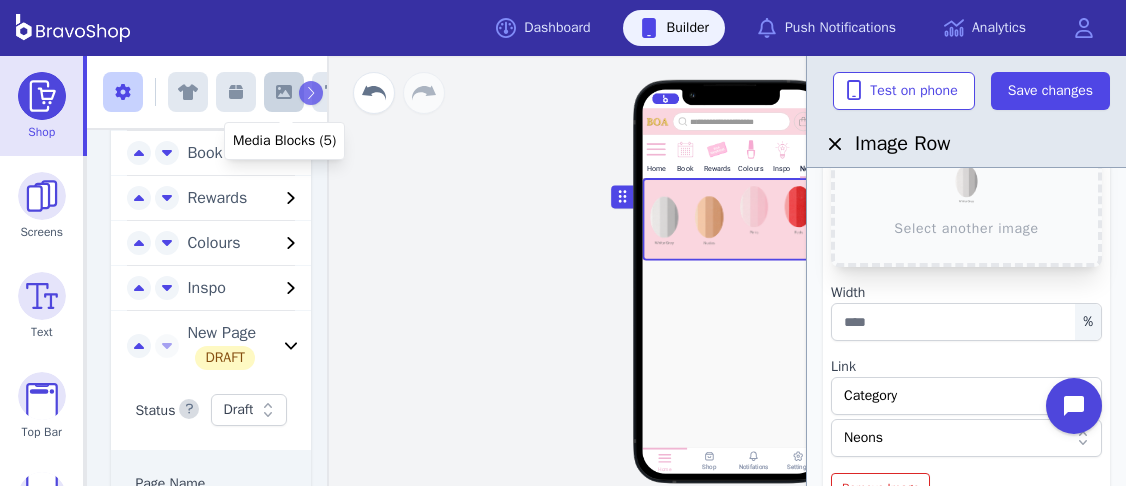 click 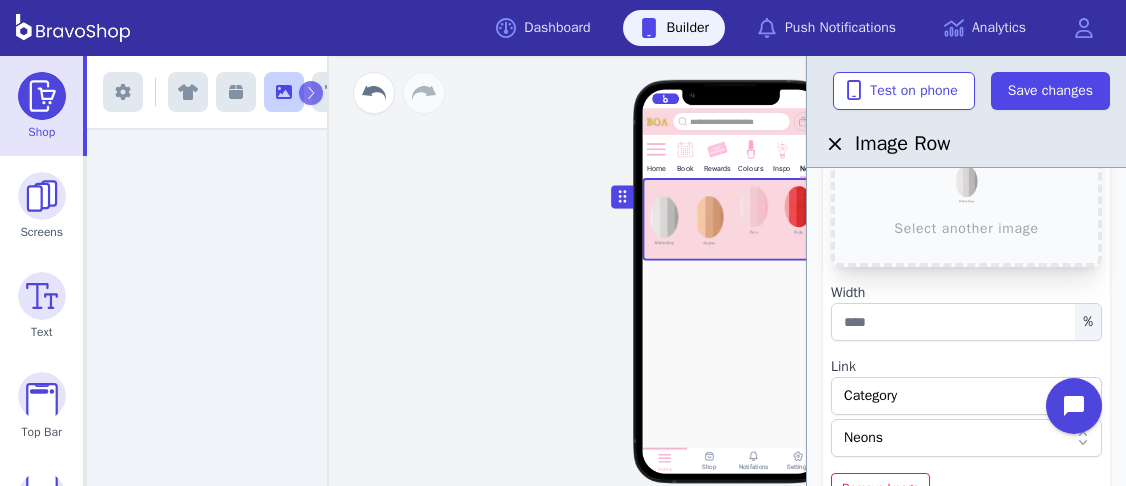 scroll, scrollTop: 0, scrollLeft: 0, axis: both 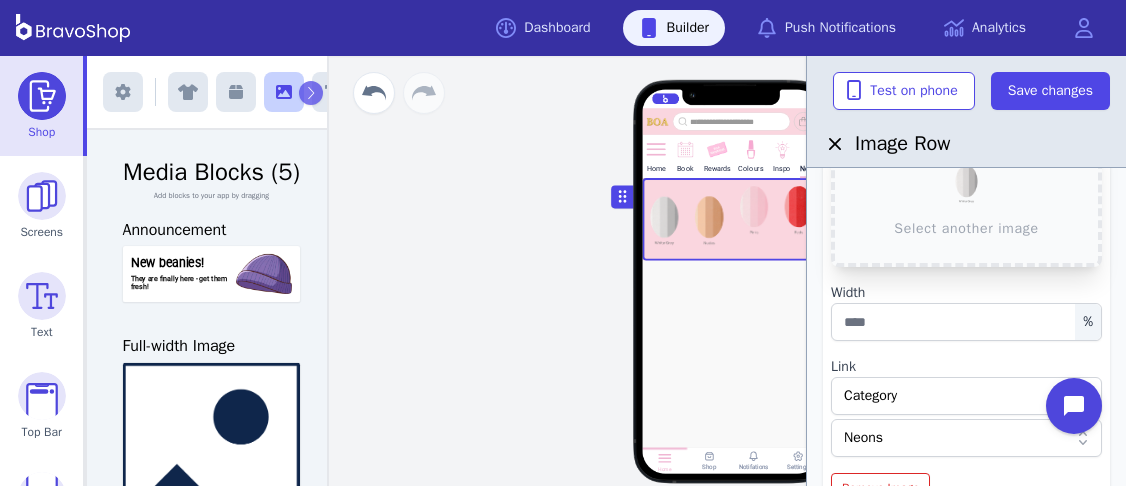 click on "Drag a block here to get started" at bounding box center [731, 382] 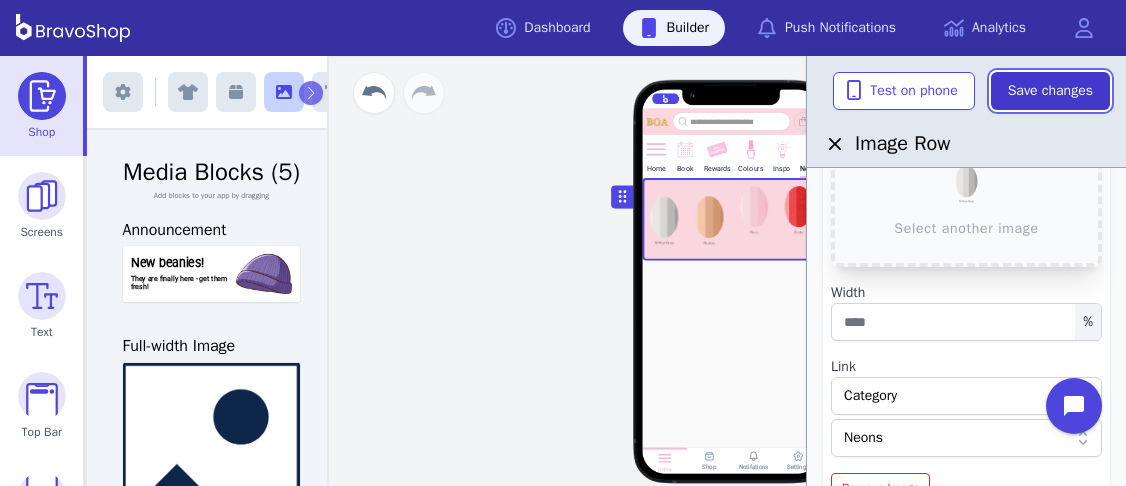 click on "Save changes" at bounding box center (1050, 91) 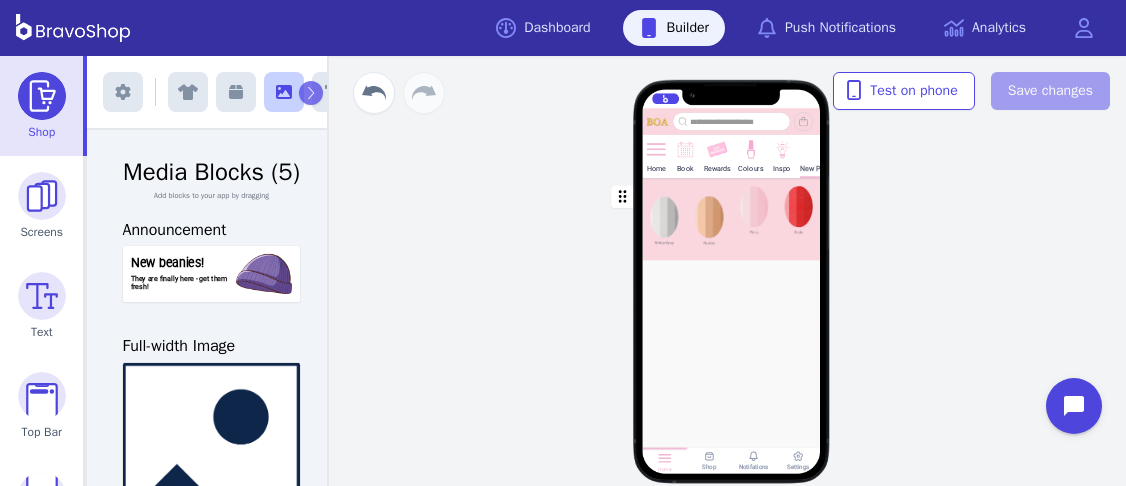 click at bounding box center (816, 148) 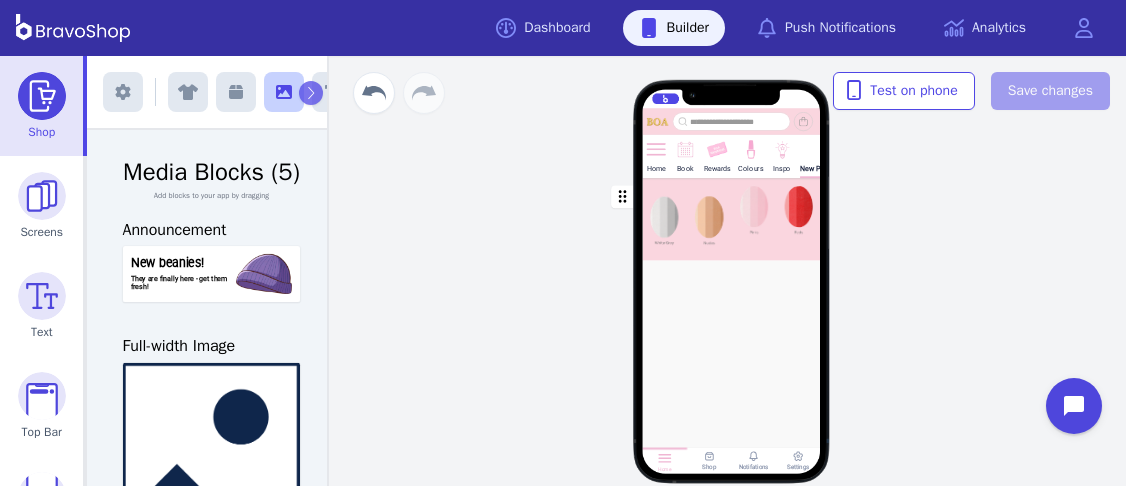 click on "New Page" at bounding box center (817, 155) 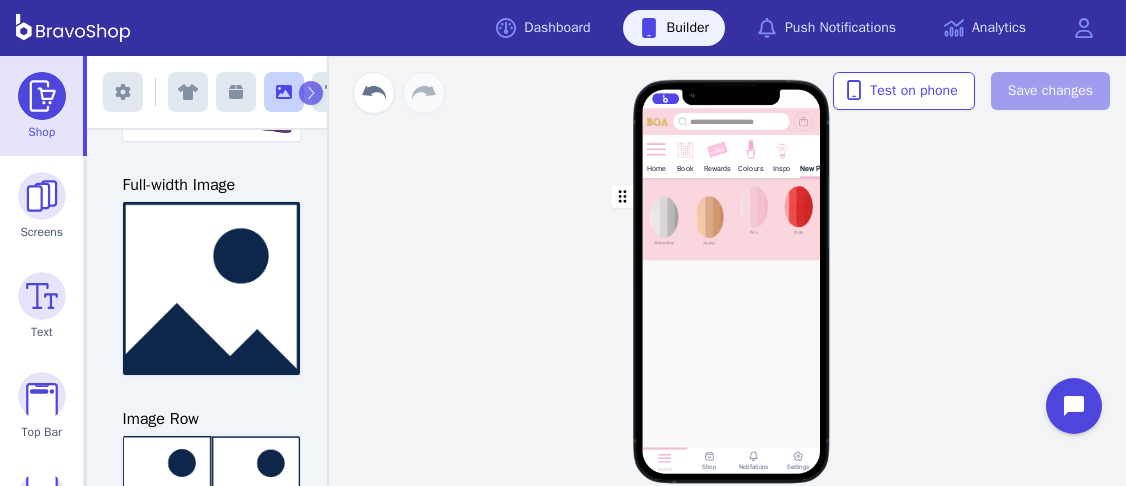 scroll, scrollTop: 164, scrollLeft: 0, axis: vertical 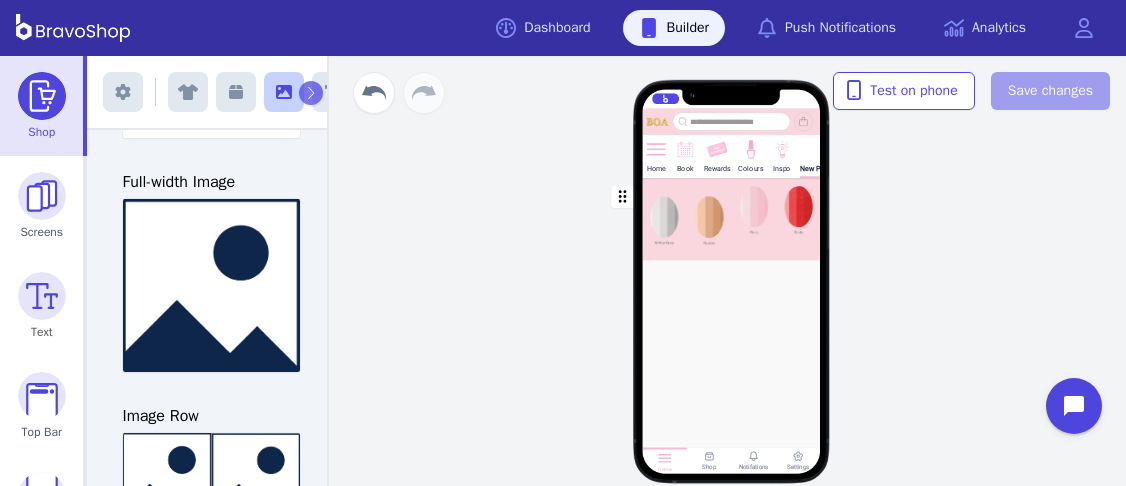 click at bounding box center (42, 96) 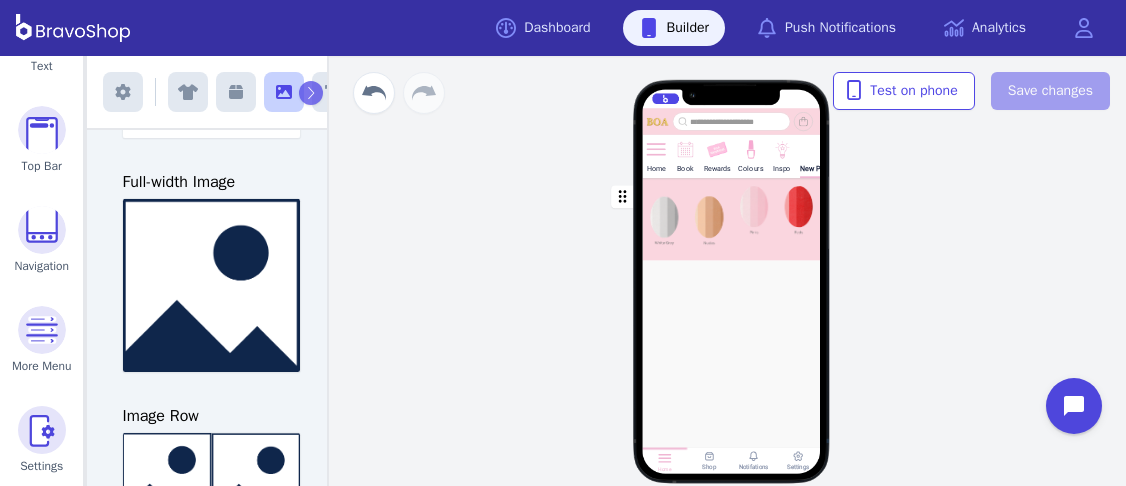 scroll, scrollTop: 270, scrollLeft: 0, axis: vertical 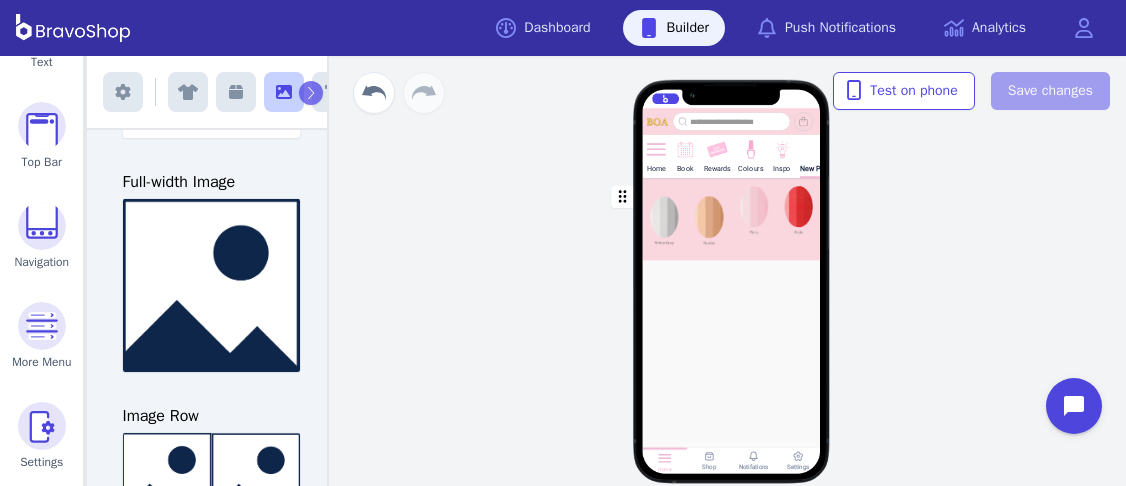click on "Home" at bounding box center [657, 155] 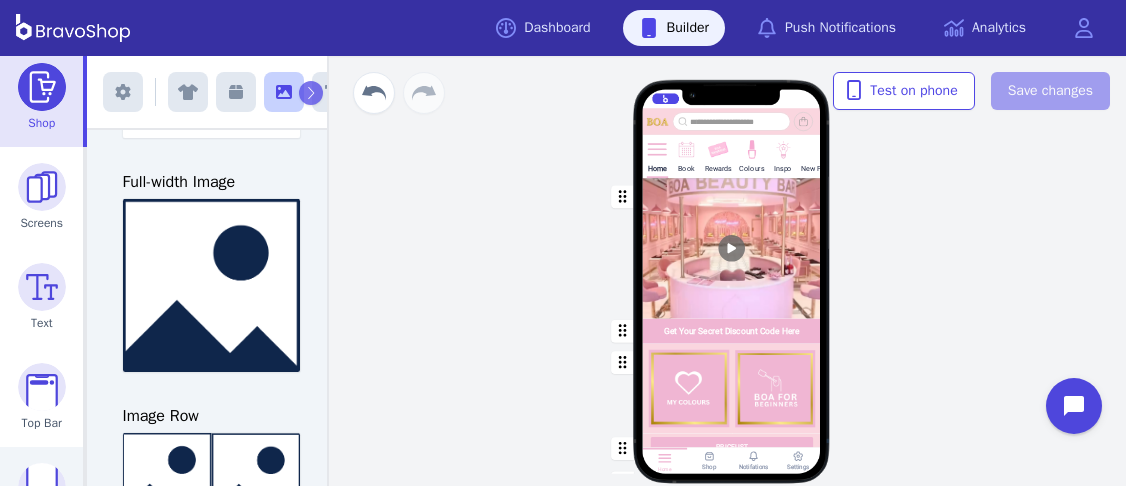 scroll, scrollTop: 0, scrollLeft: 0, axis: both 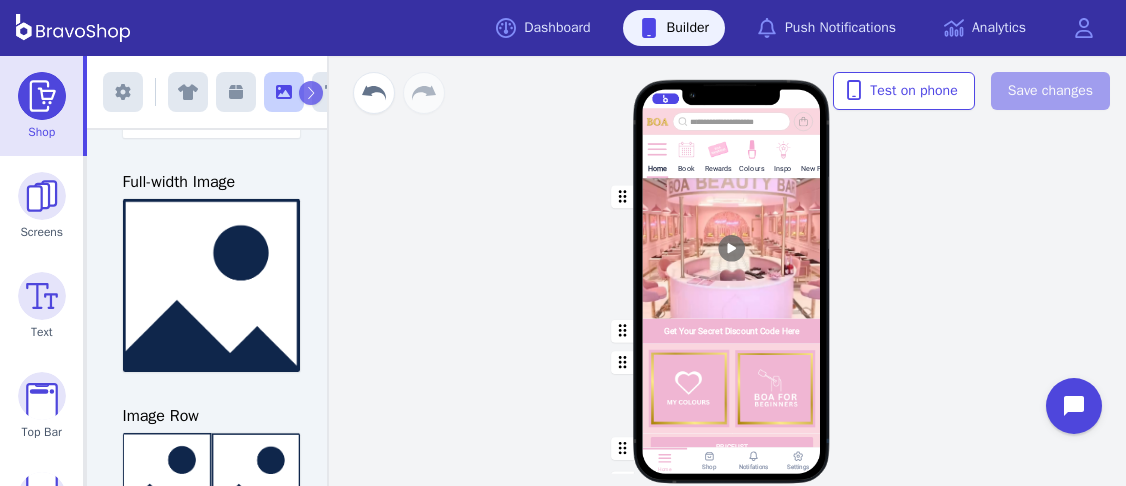 click on "Shop" at bounding box center (41, 106) 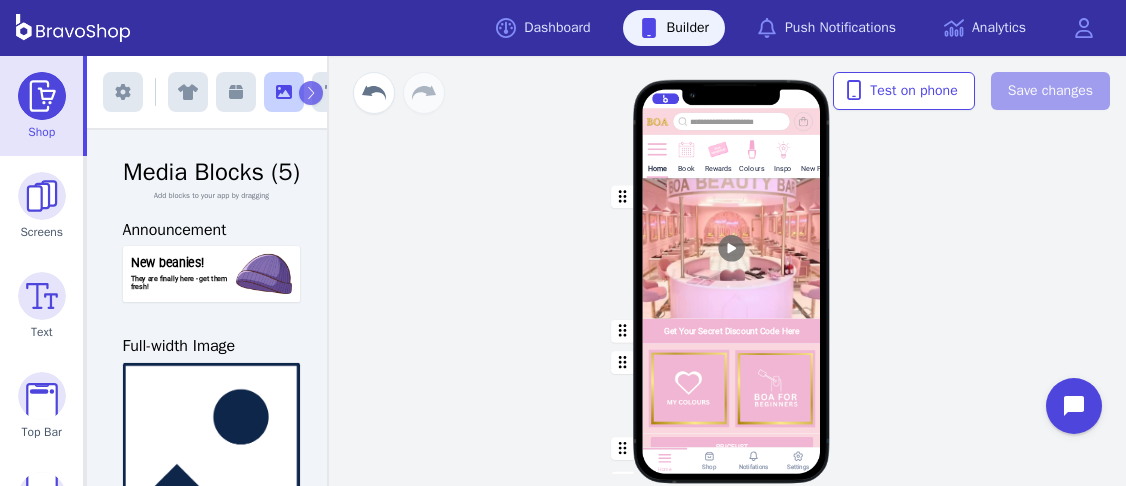 click at bounding box center (42, 96) 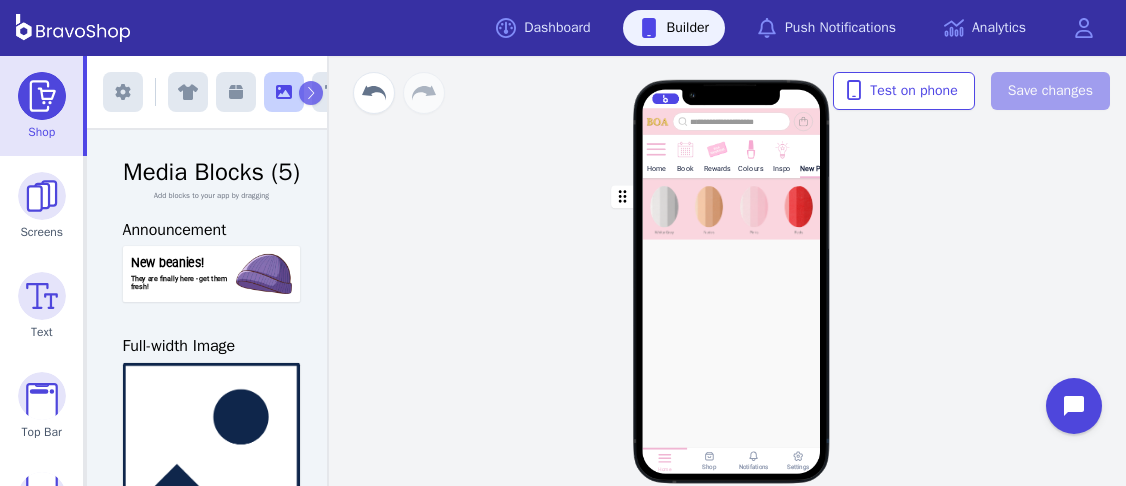 click on "New Page" at bounding box center [817, 168] 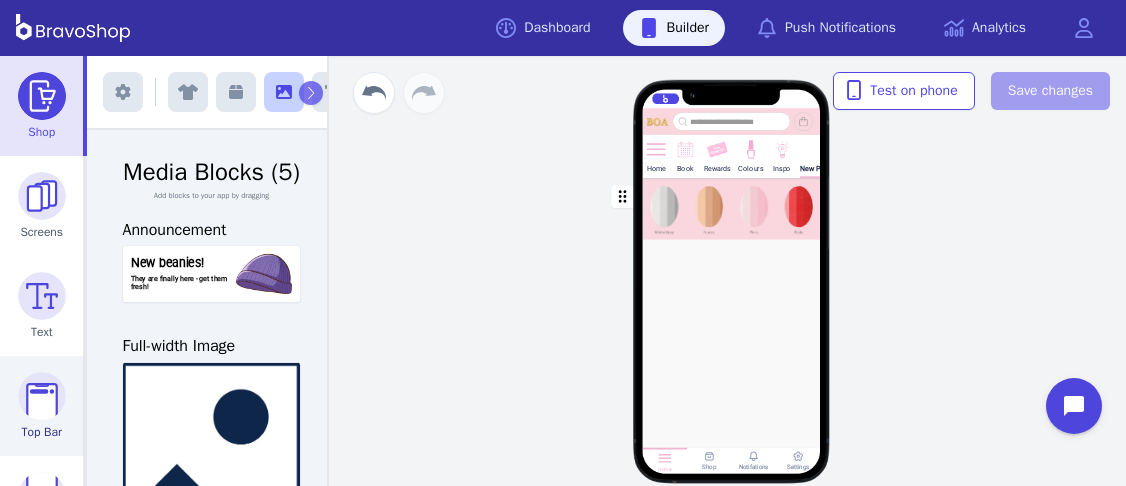 scroll, scrollTop: 270, scrollLeft: 0, axis: vertical 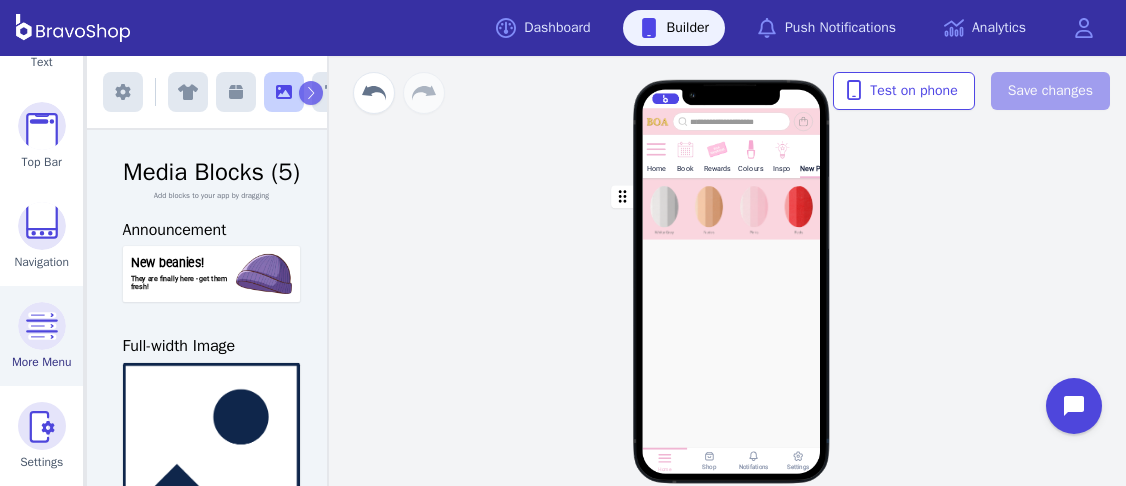 click at bounding box center [42, 326] 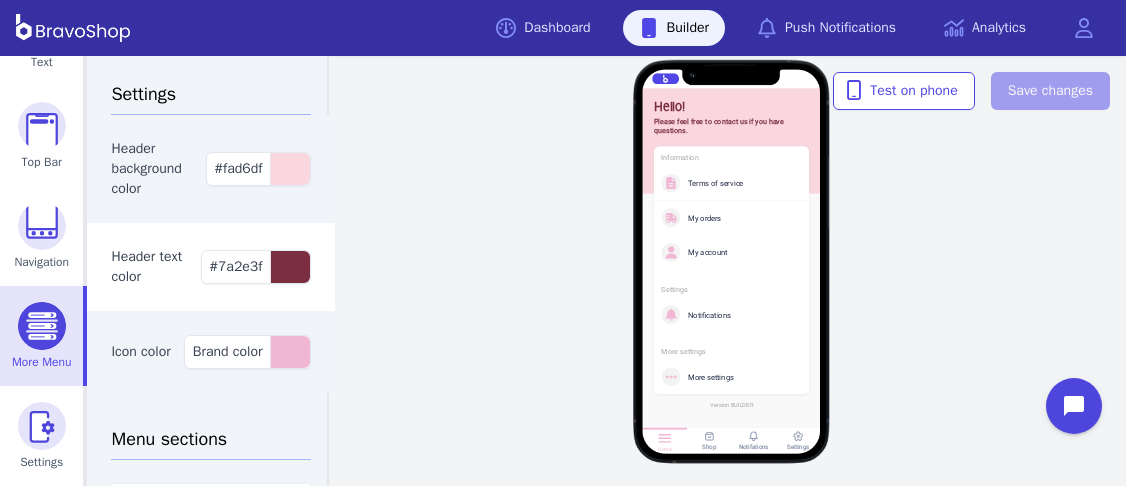 scroll, scrollTop: 0, scrollLeft: 0, axis: both 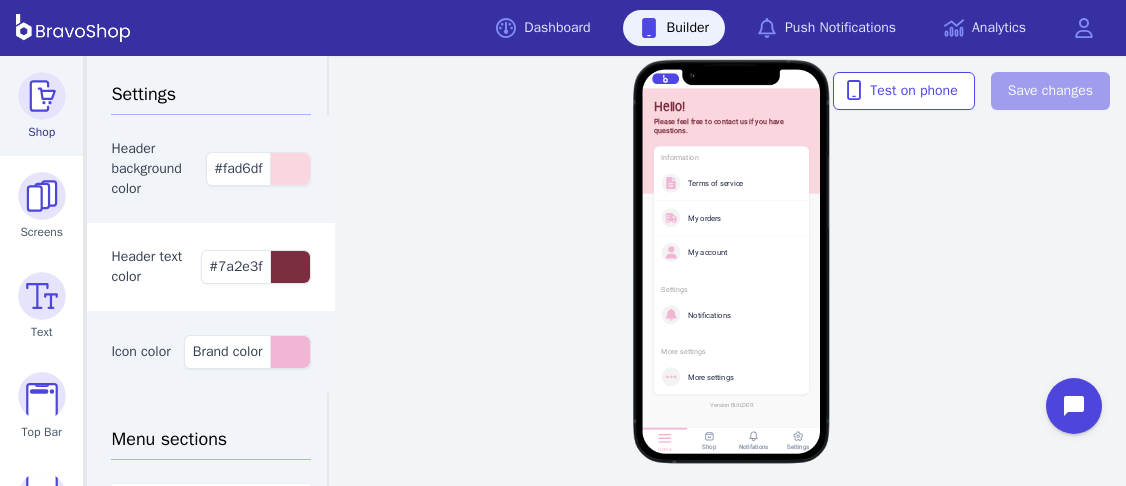 click at bounding box center [42, 96] 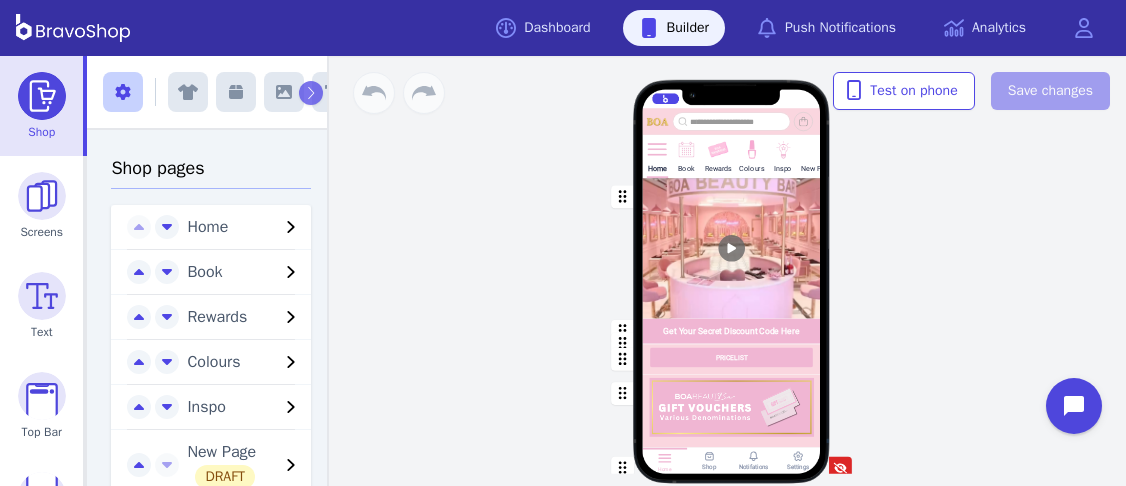 click on "New Page" at bounding box center (817, 155) 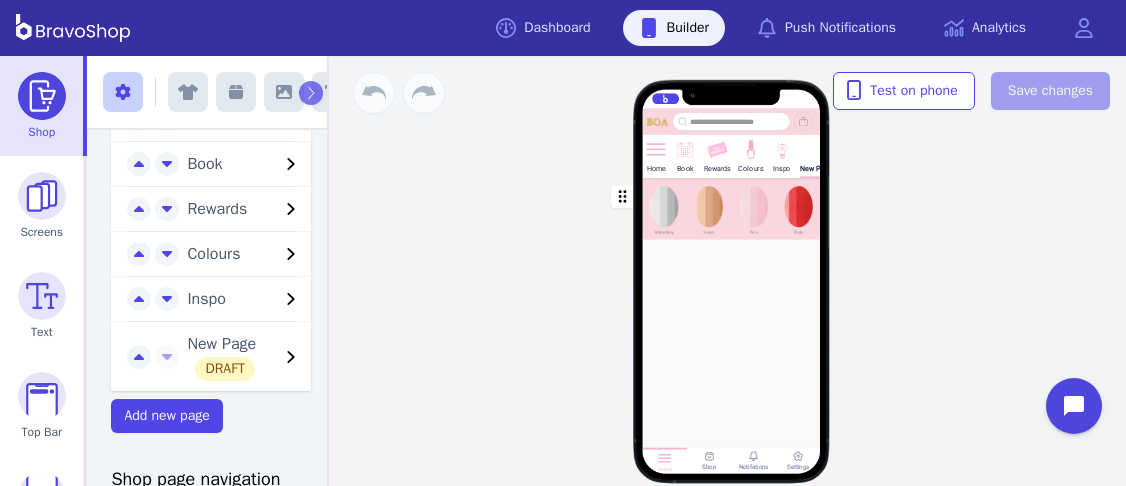 scroll, scrollTop: 124, scrollLeft: 0, axis: vertical 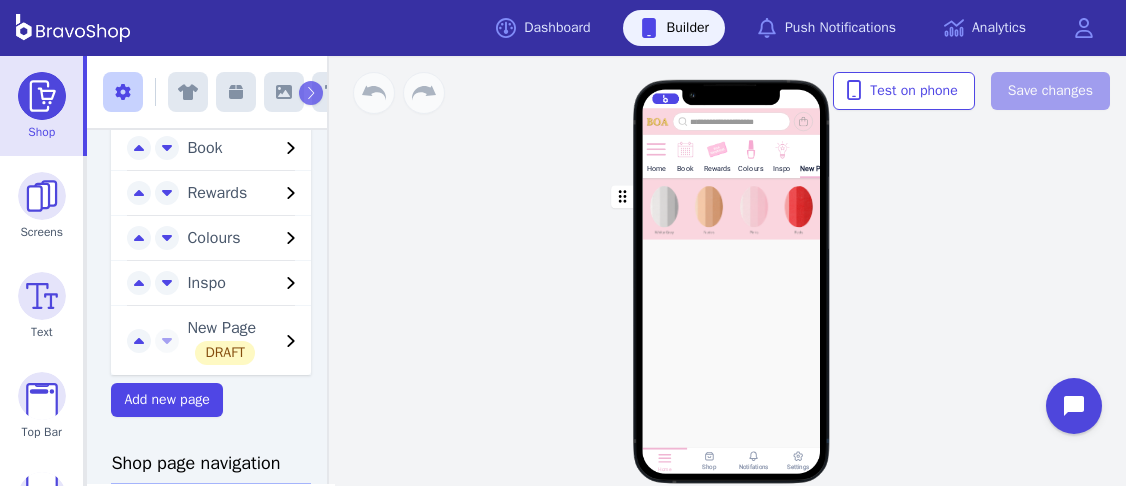 click 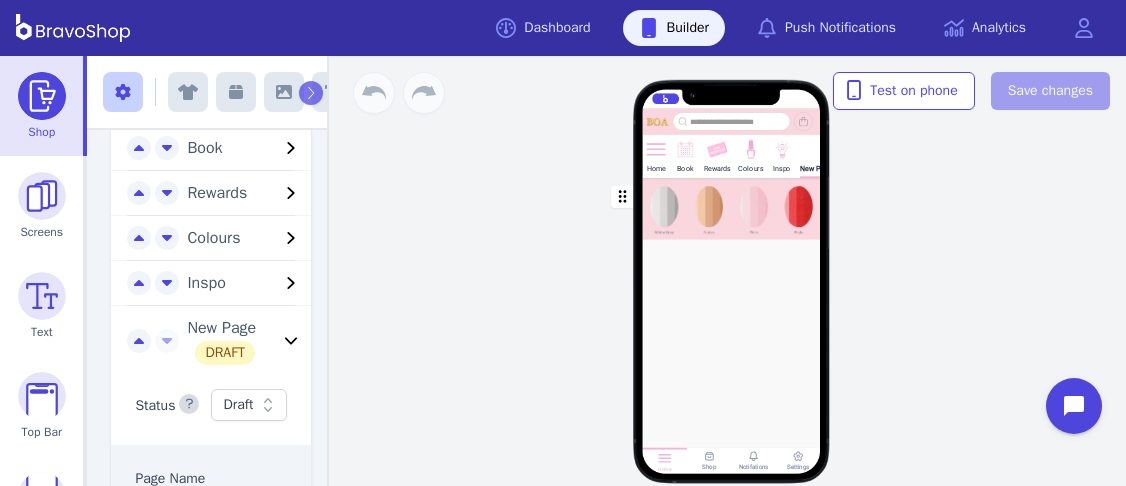 click 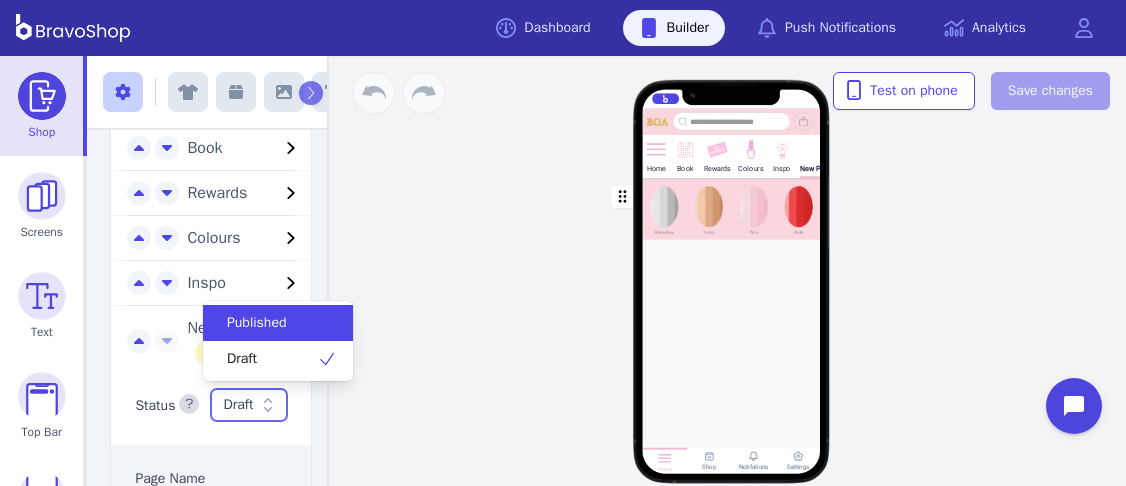 click on "Published" at bounding box center [257, 323] 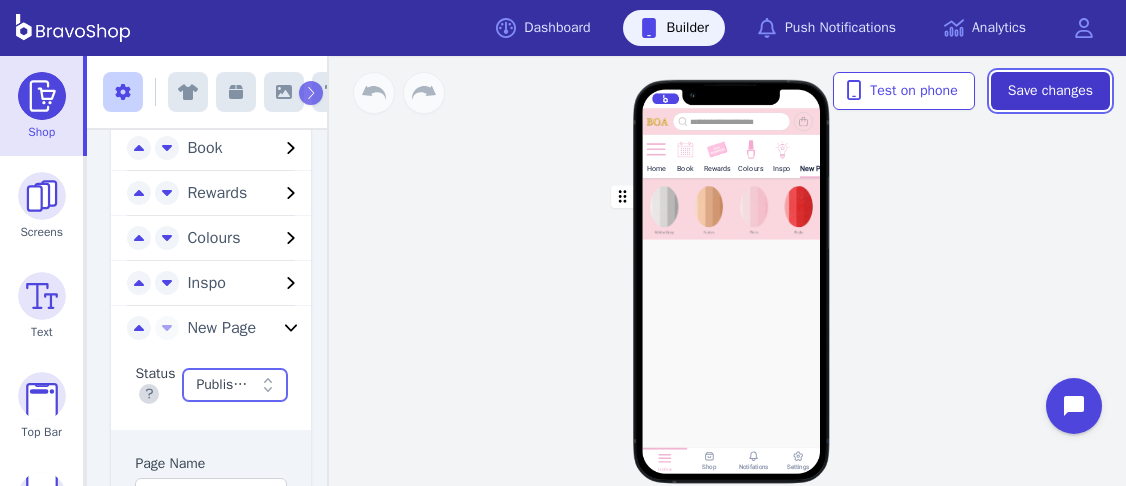 click on "Save changes" at bounding box center [1050, 91] 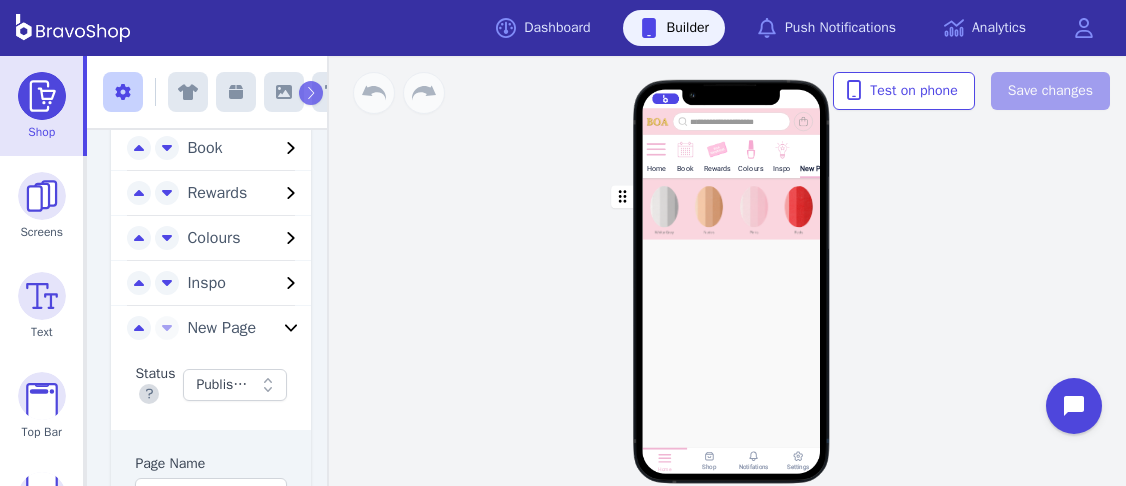 click 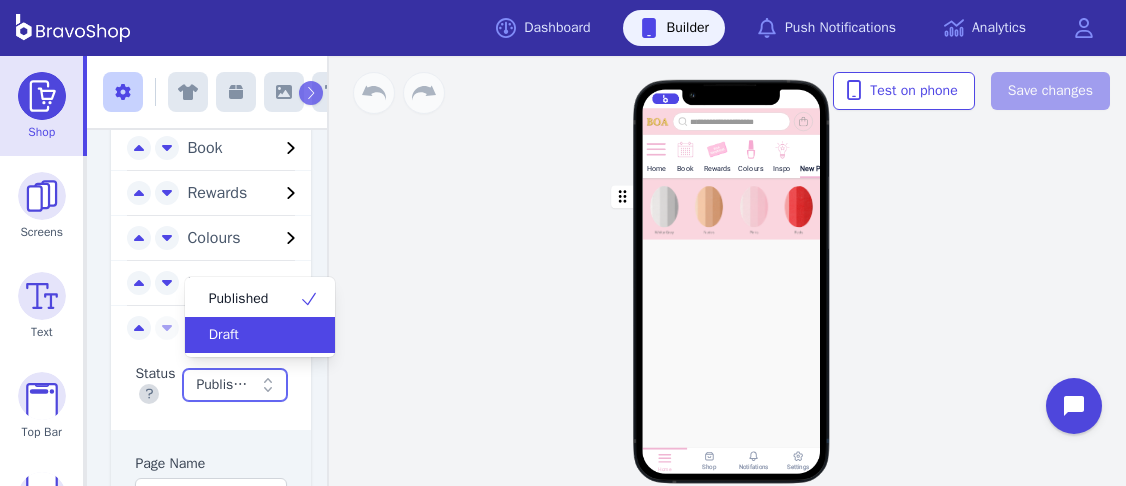 click on "Draft" at bounding box center [260, 335] 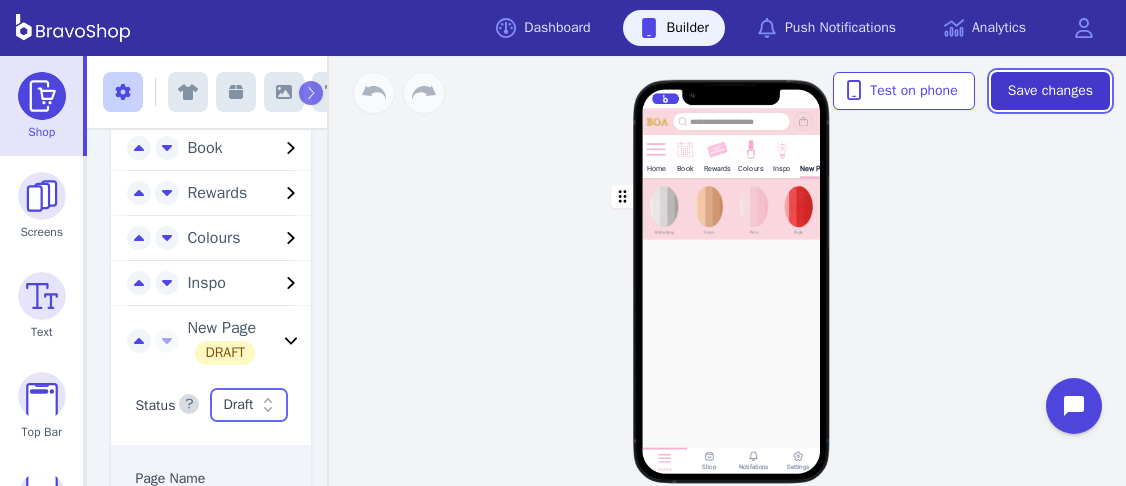 click on "Save changes" at bounding box center [1050, 91] 